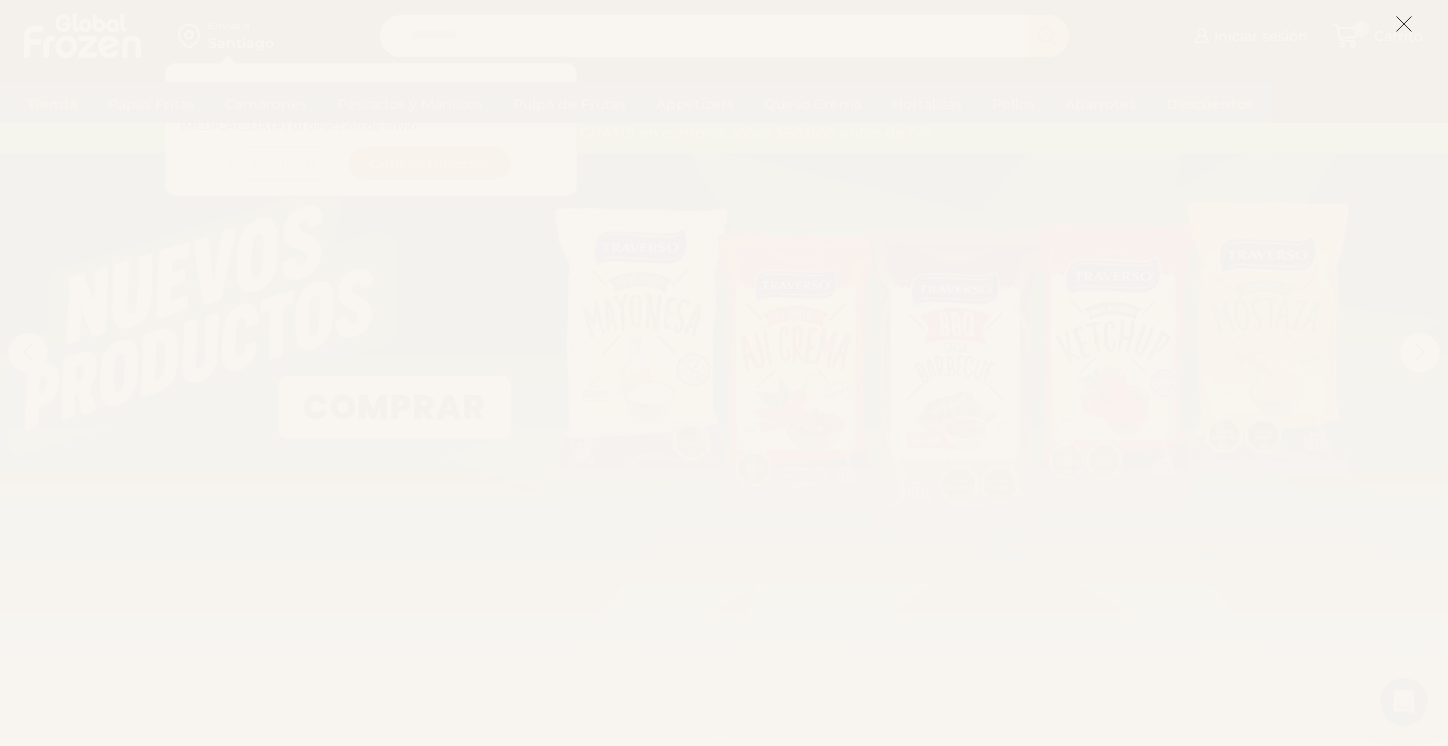 scroll, scrollTop: 0, scrollLeft: 0, axis: both 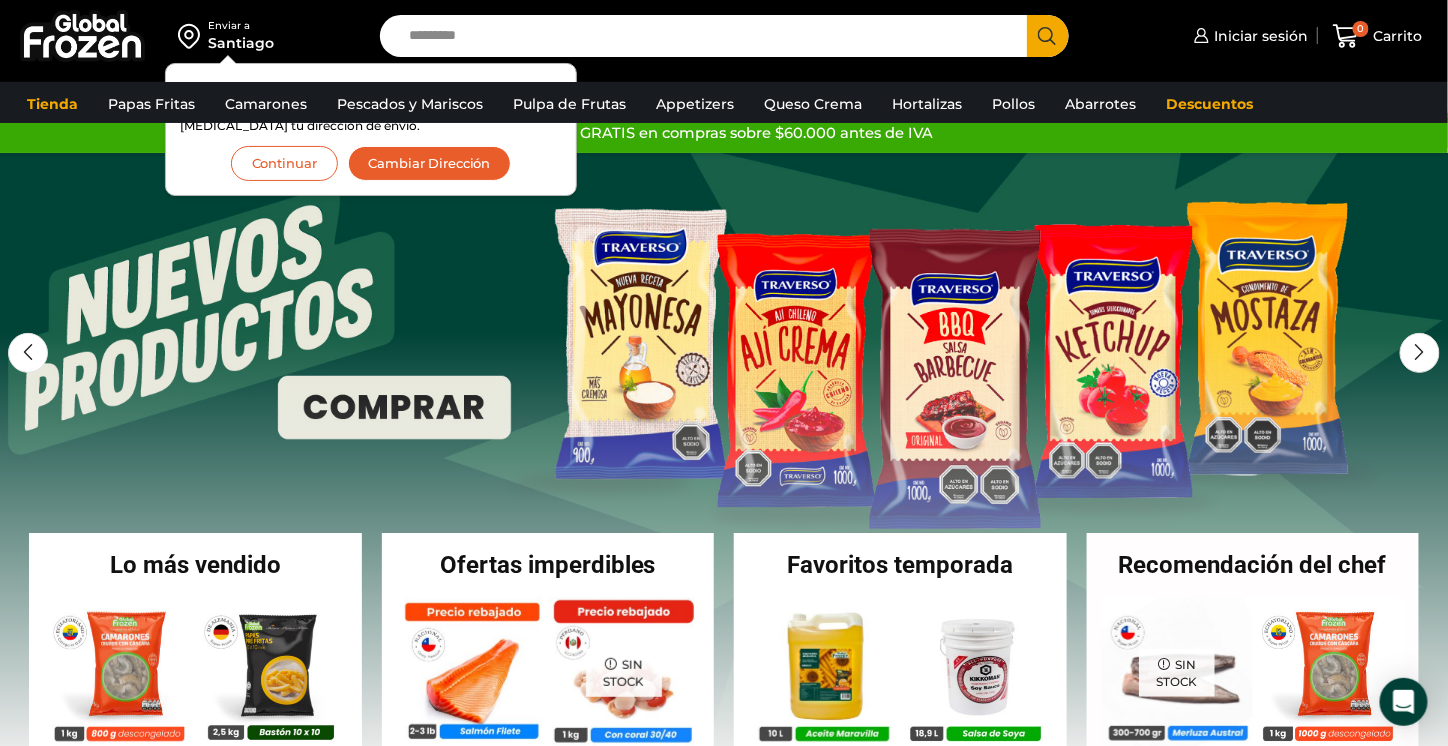 click on "Continuar" at bounding box center (284, 163) 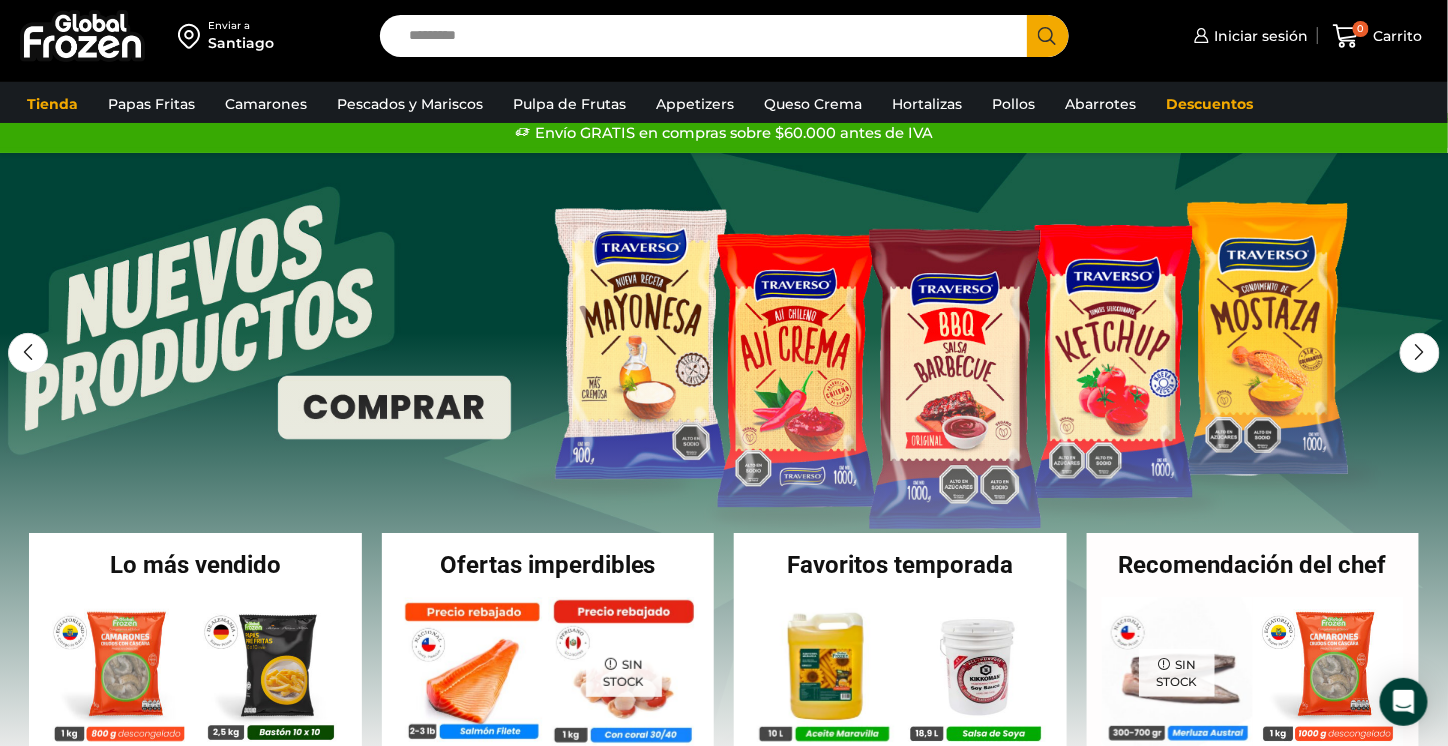 click on "Search input" at bounding box center (708, 36) 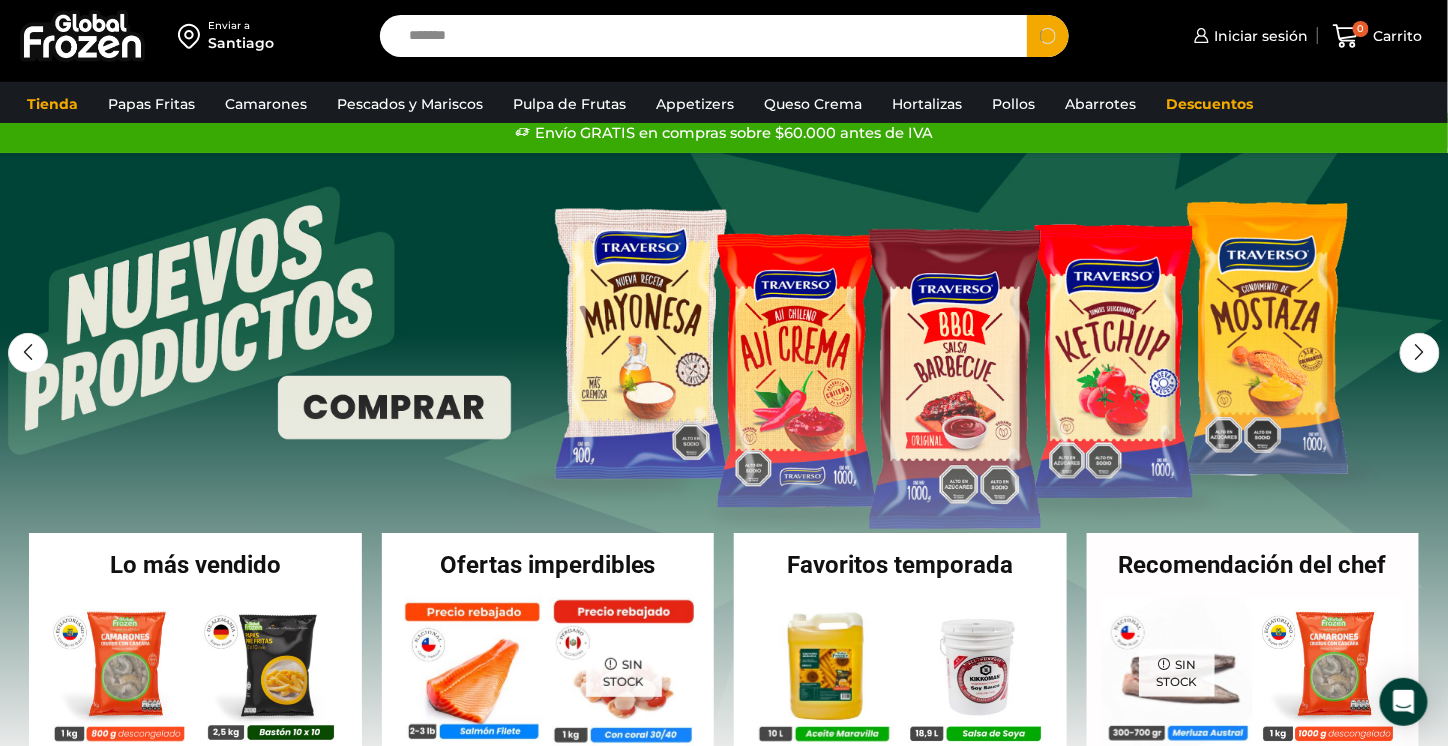 type on "******" 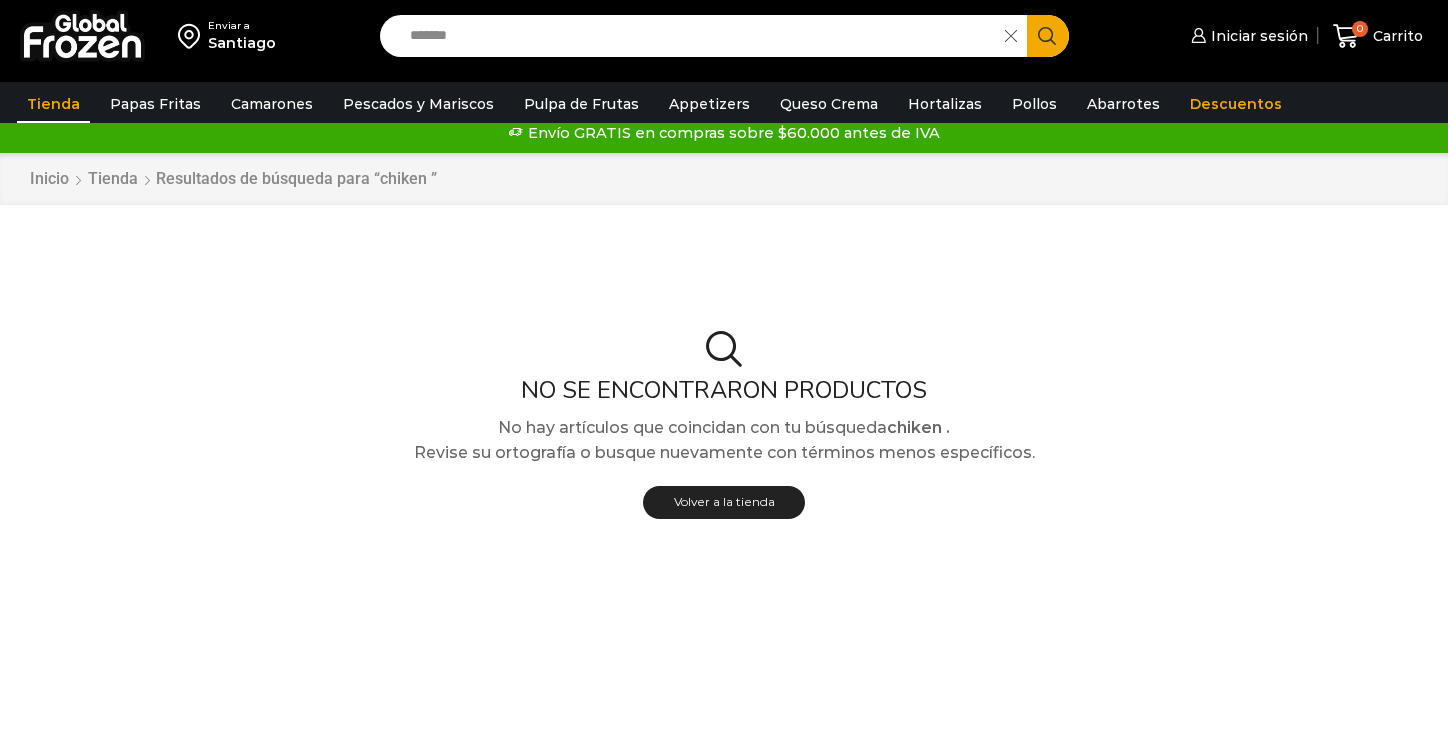 scroll, scrollTop: 0, scrollLeft: 0, axis: both 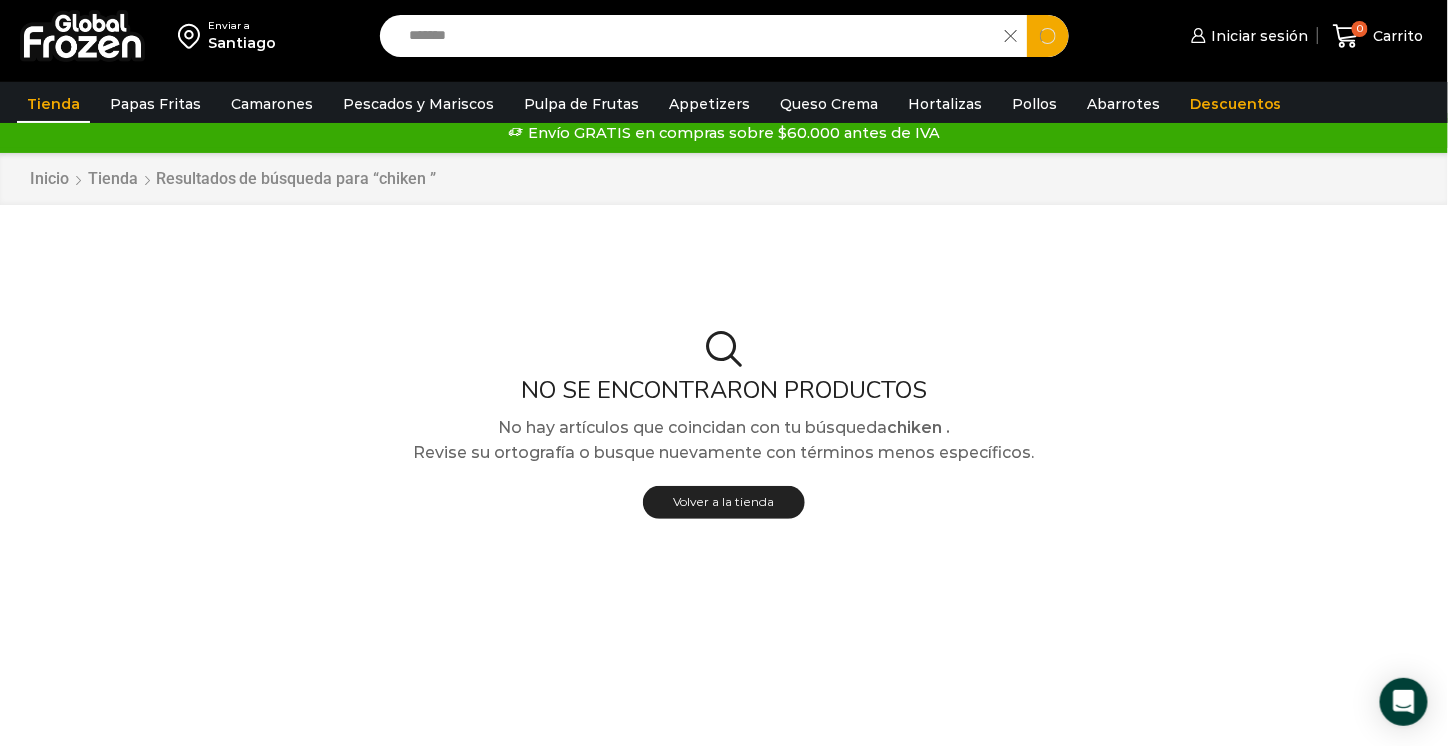 drag, startPoint x: 466, startPoint y: 42, endPoint x: 361, endPoint y: 36, distance: 105.17129 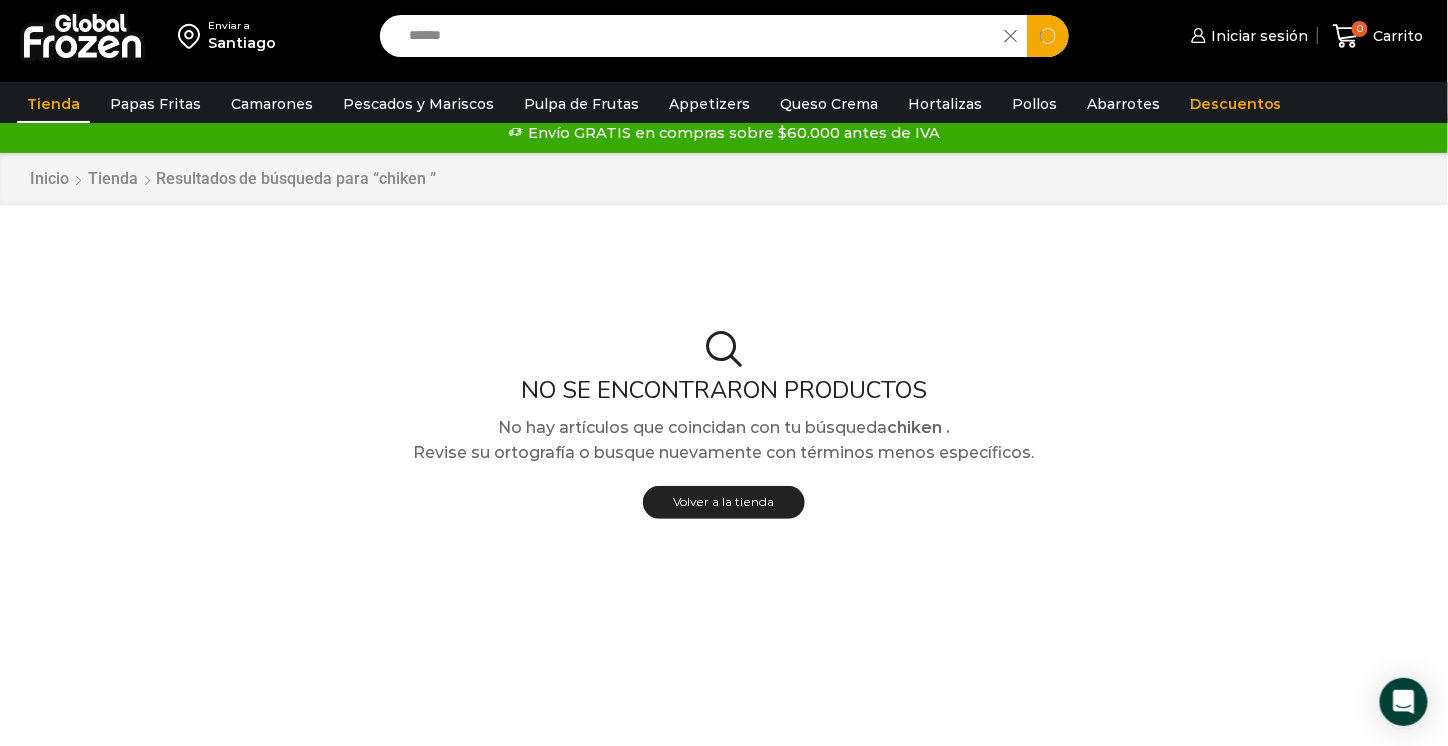 type on "******" 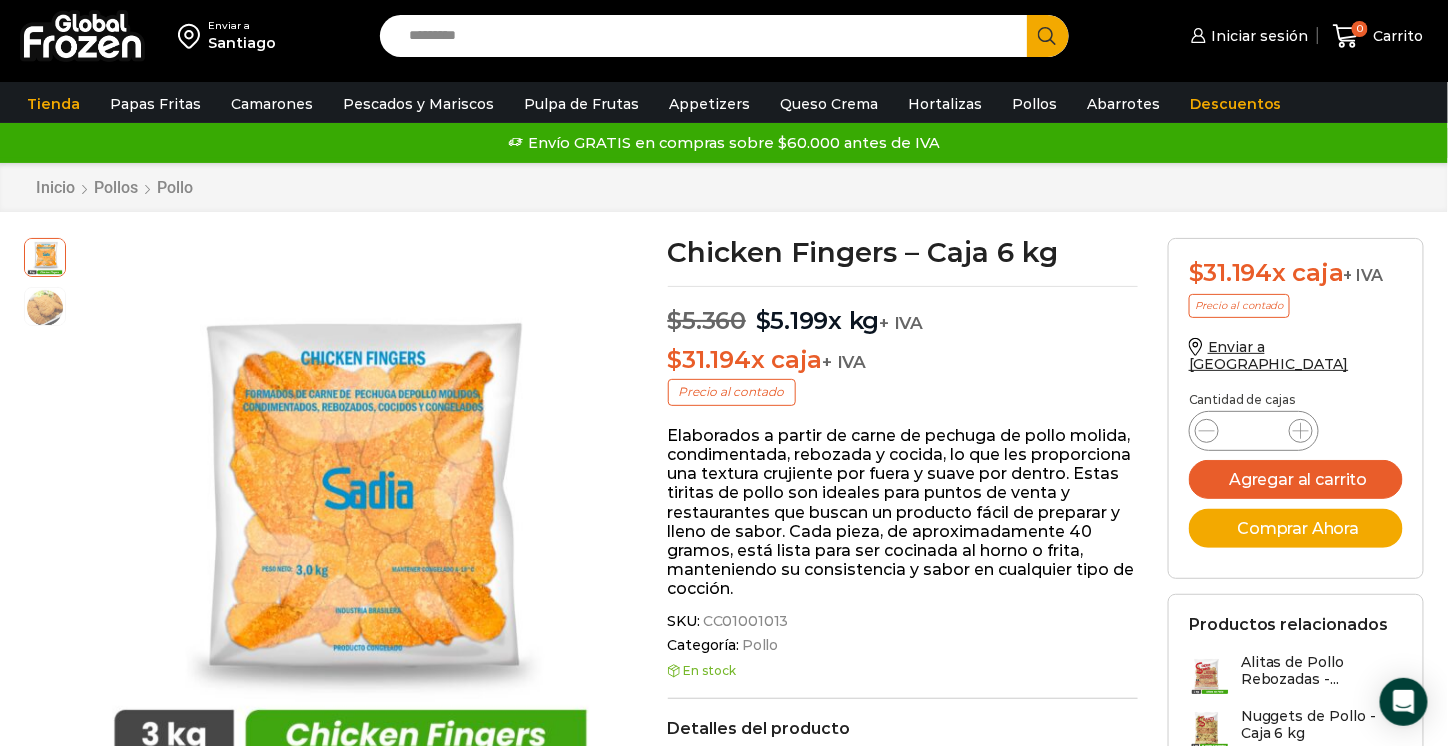 scroll, scrollTop: 1, scrollLeft: 0, axis: vertical 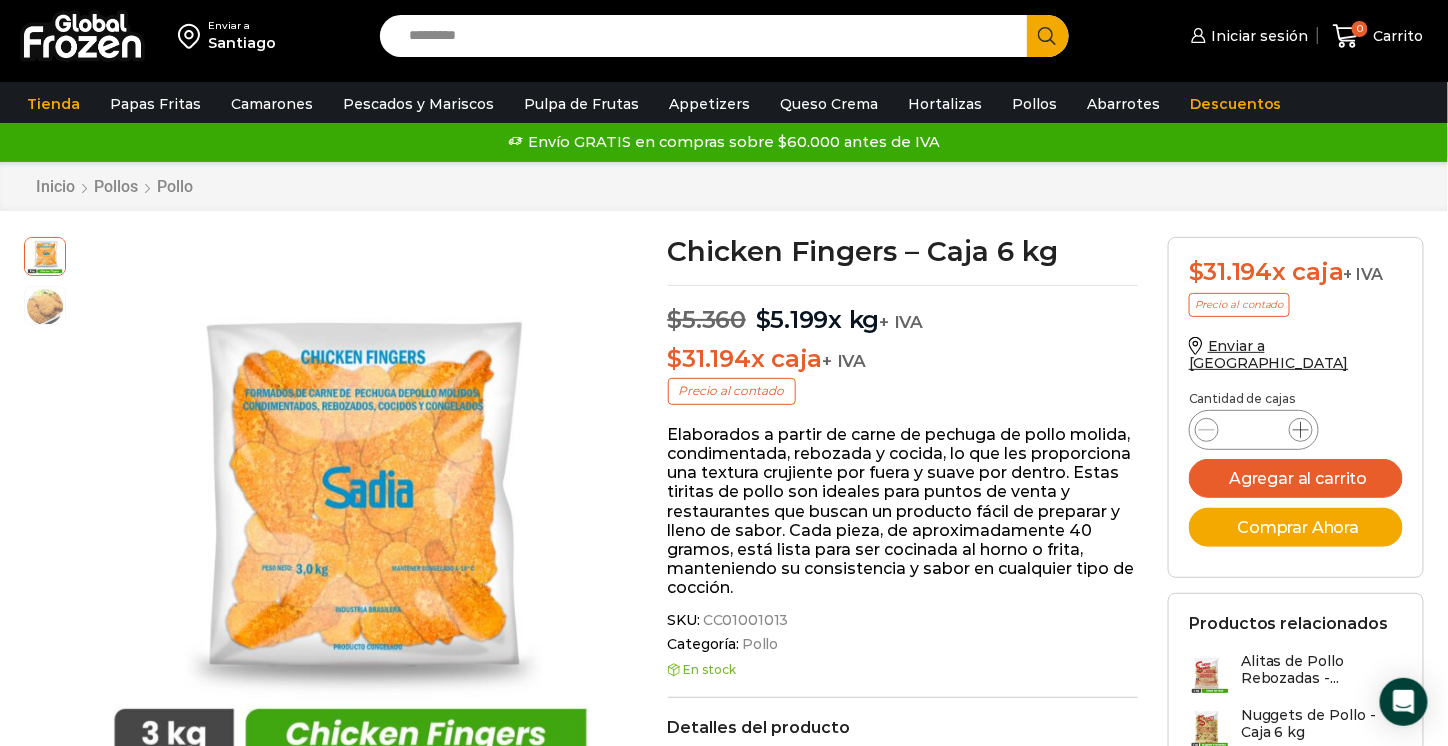 click 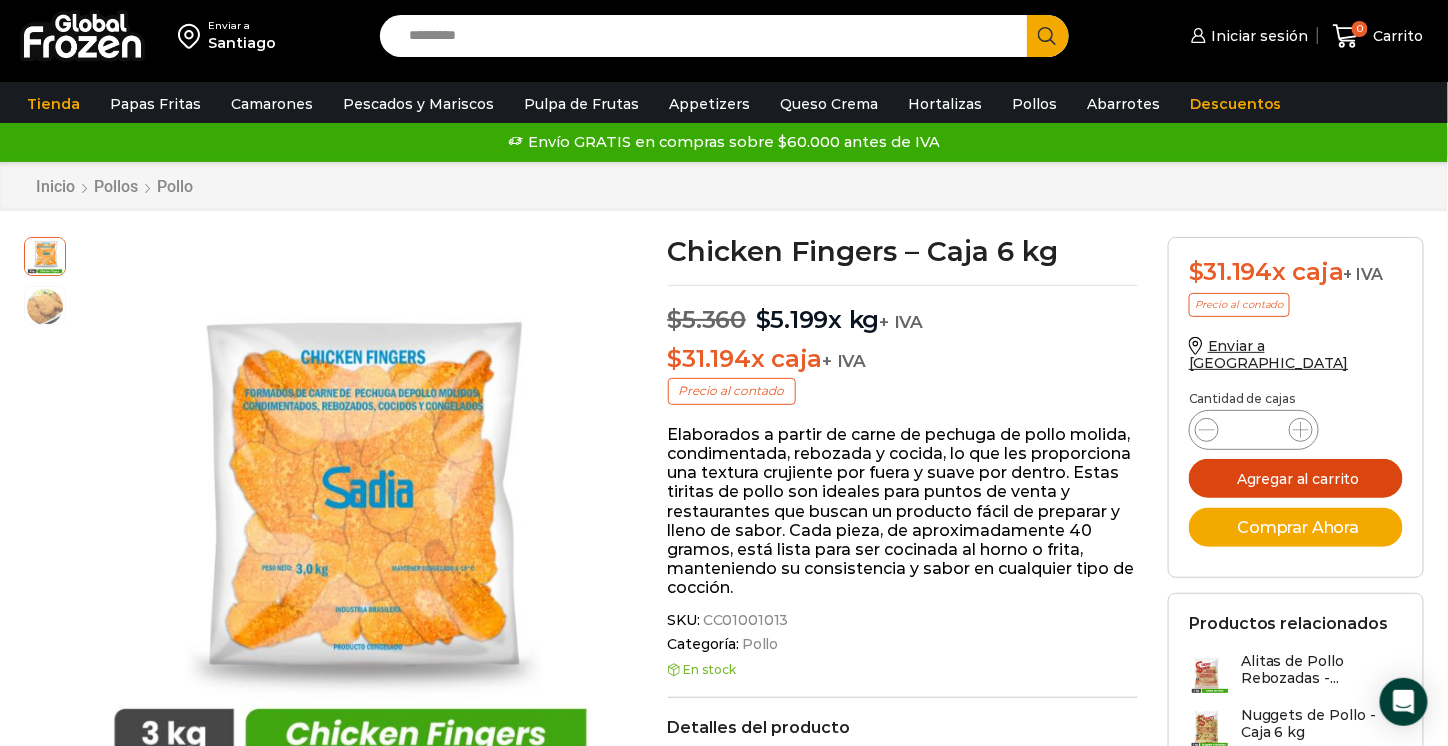 click on "Agregar al carrito" at bounding box center (1296, 478) 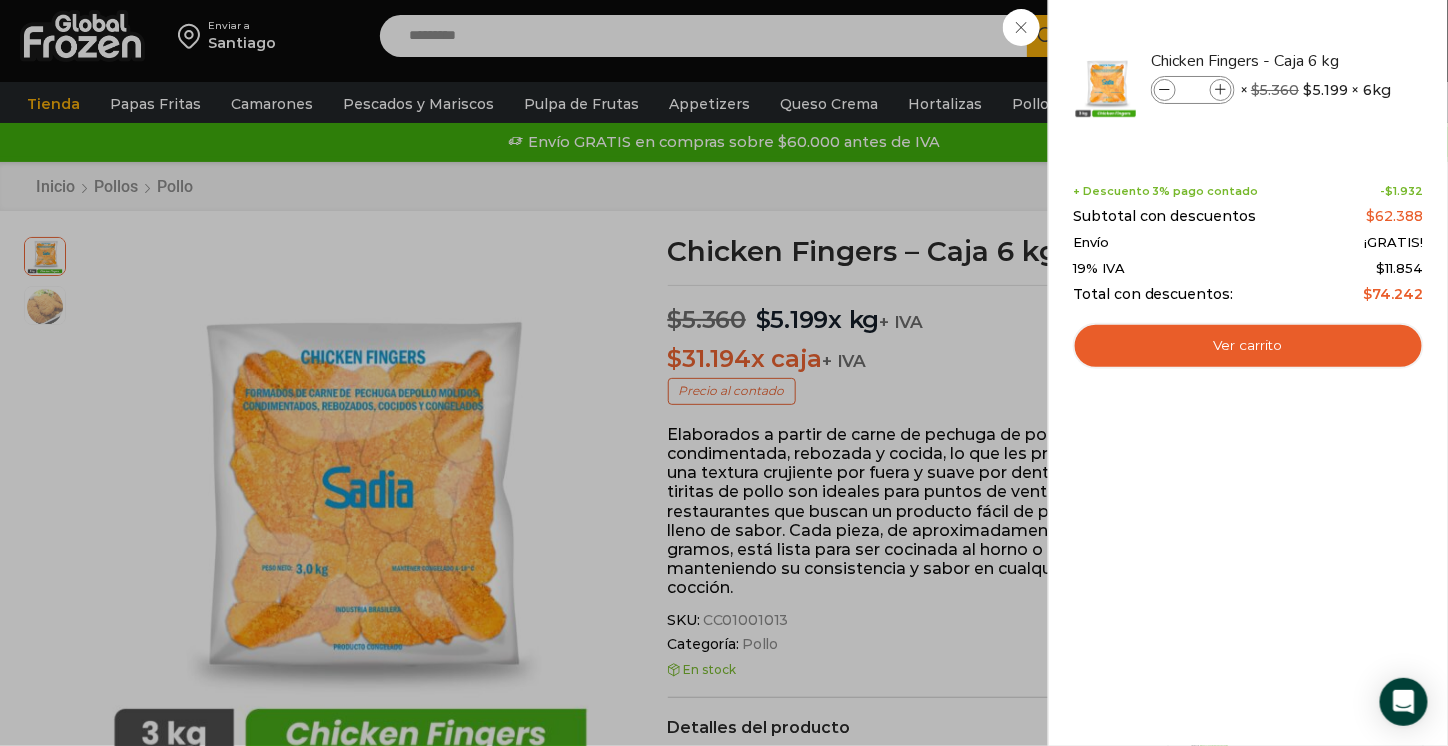 click on "2
Carrito
2
2
Shopping Cart
*" at bounding box center (1378, 36) 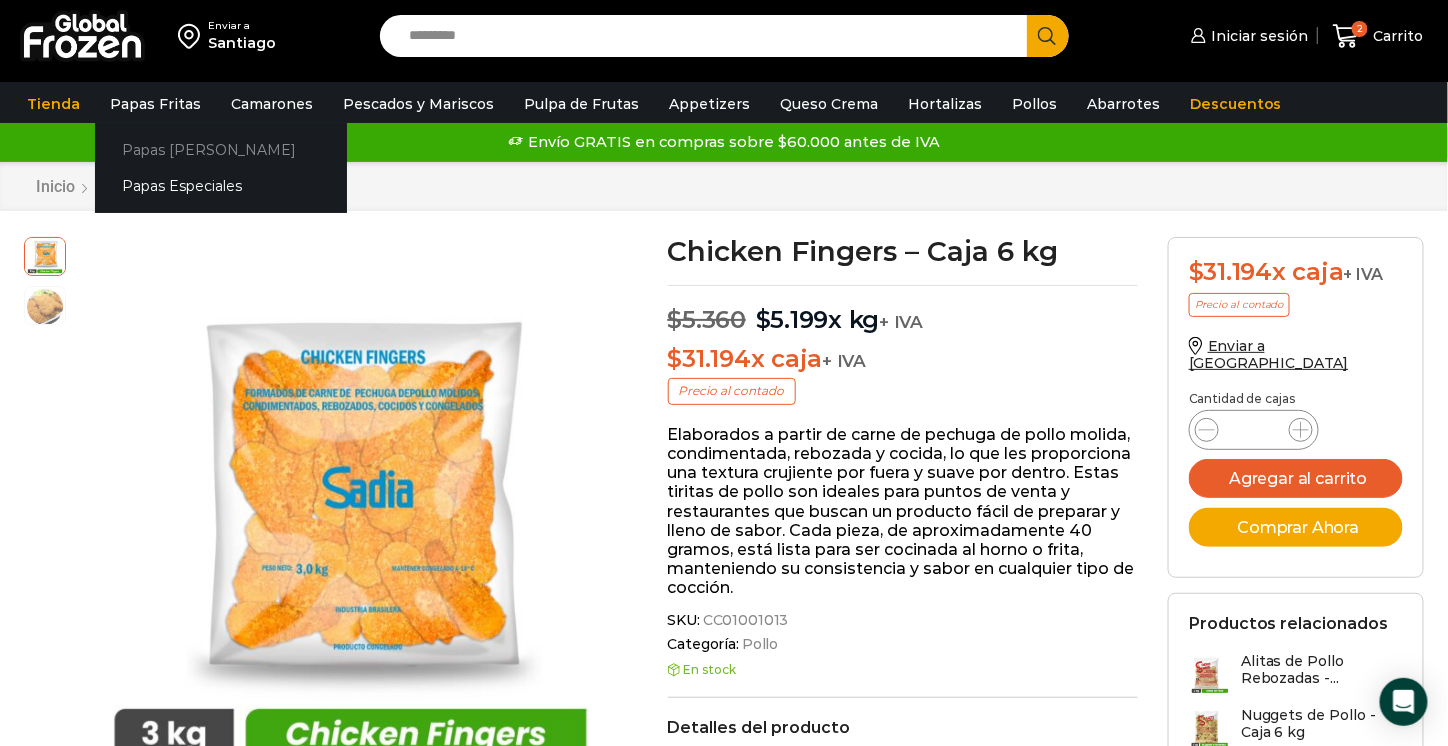 click on "Papas [PERSON_NAME]" at bounding box center (221, 149) 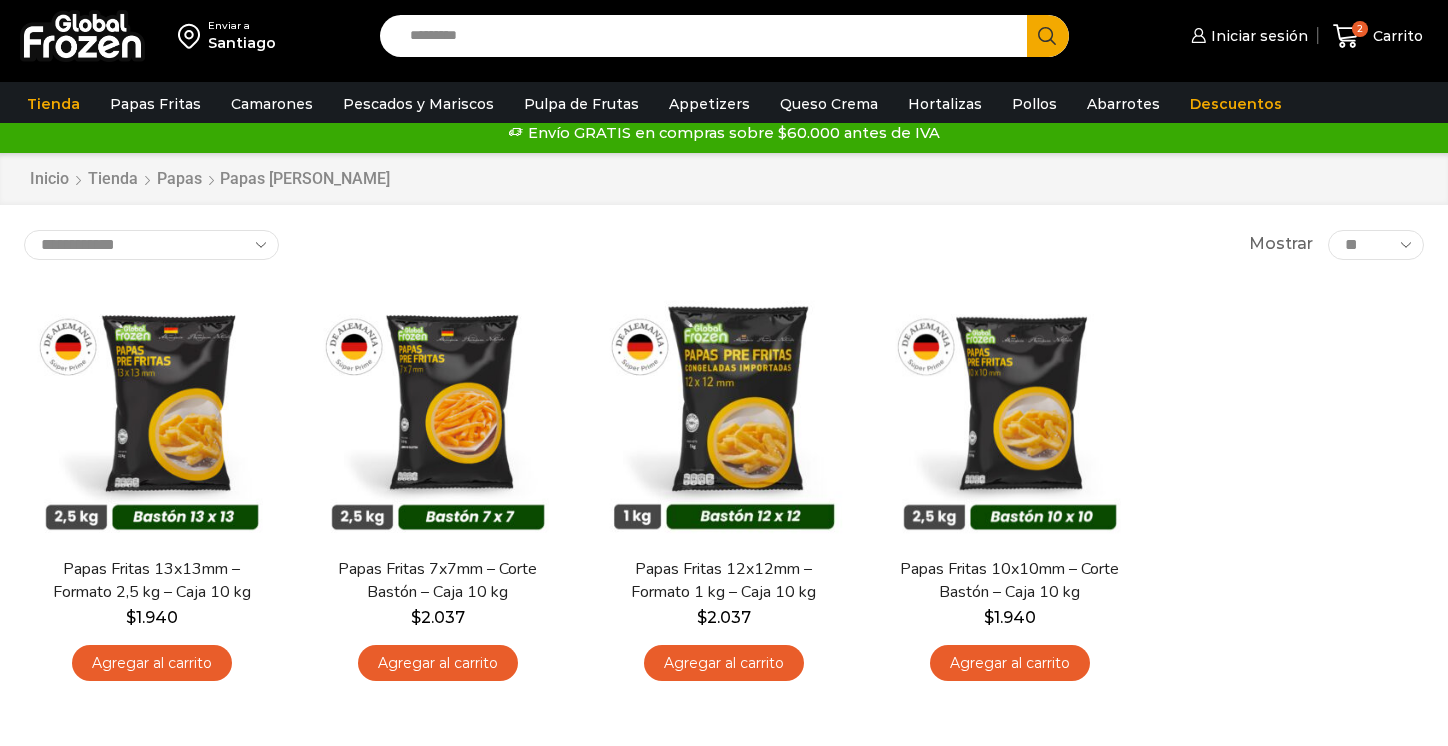scroll, scrollTop: 0, scrollLeft: 0, axis: both 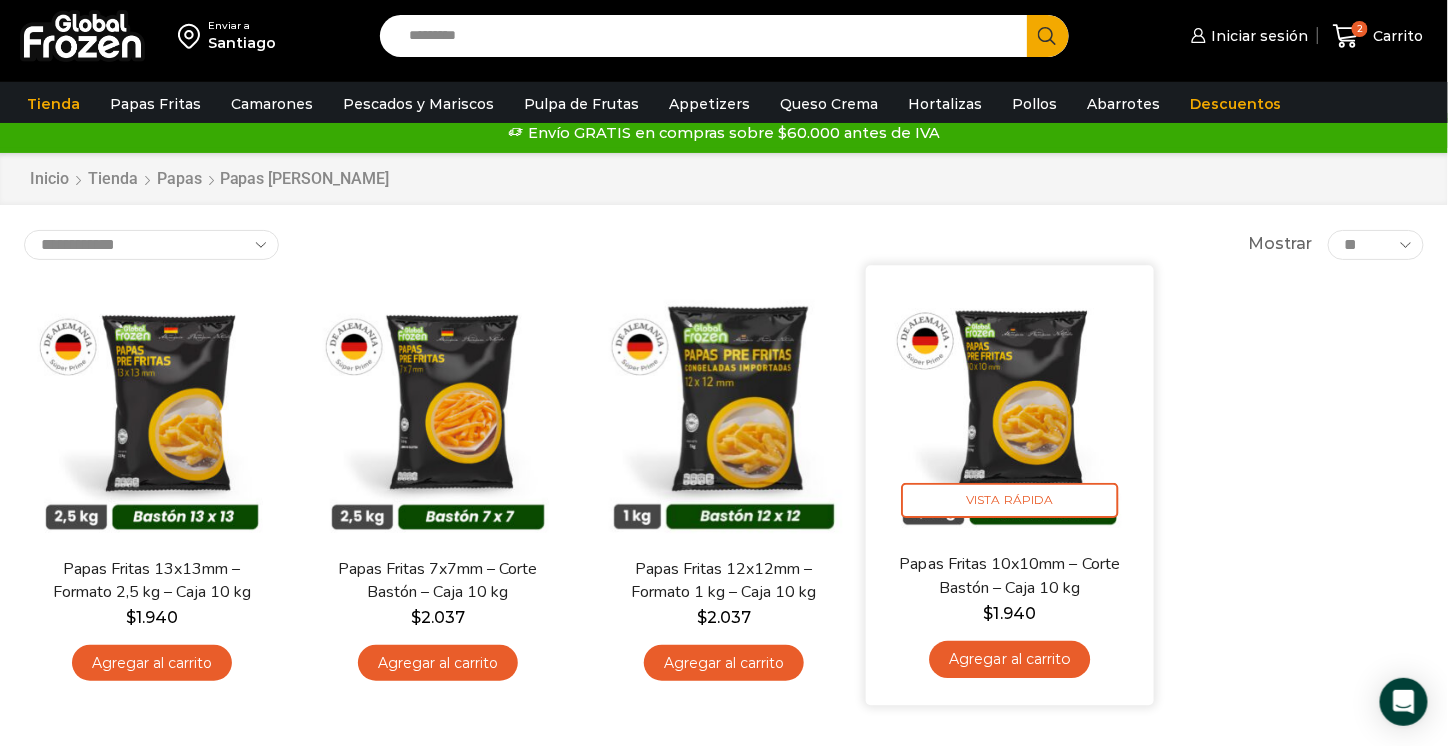 click at bounding box center (1010, 409) 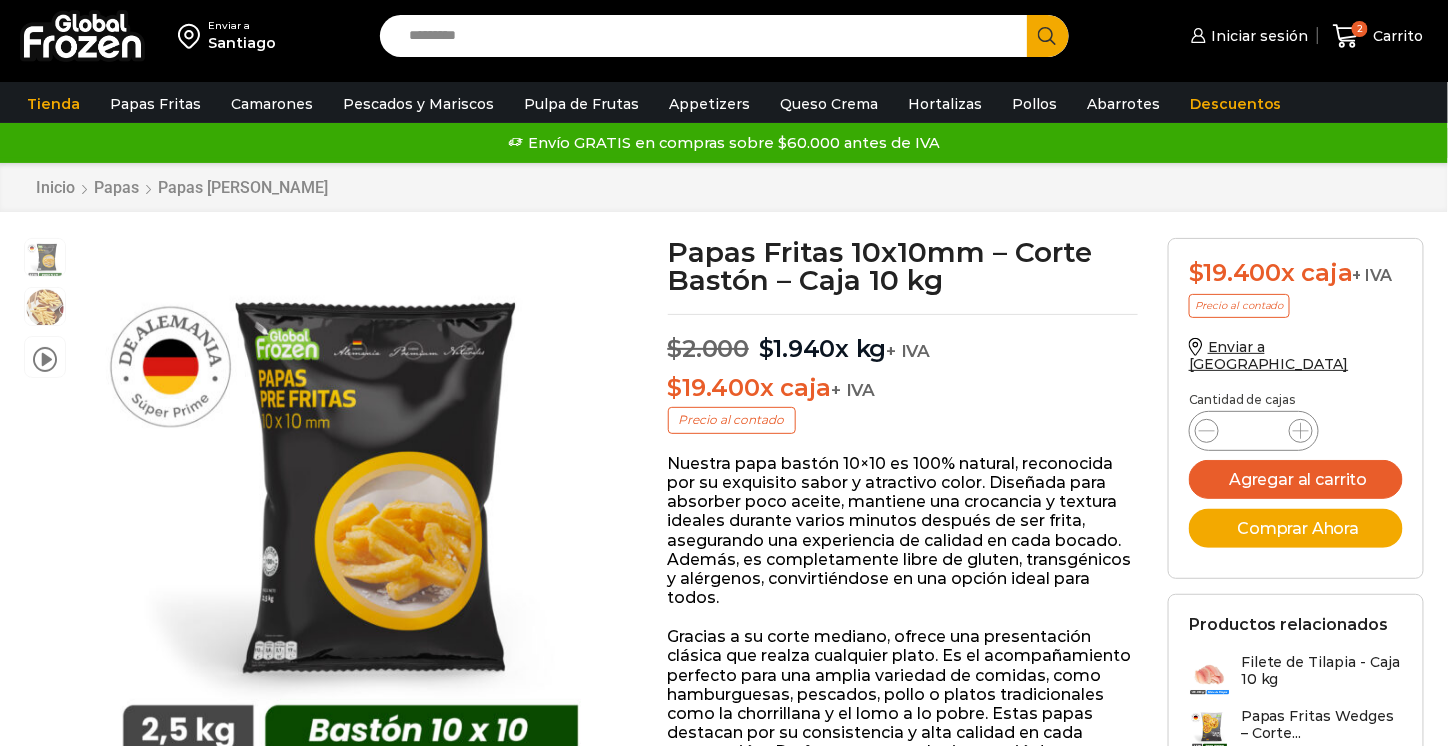 scroll, scrollTop: 1, scrollLeft: 0, axis: vertical 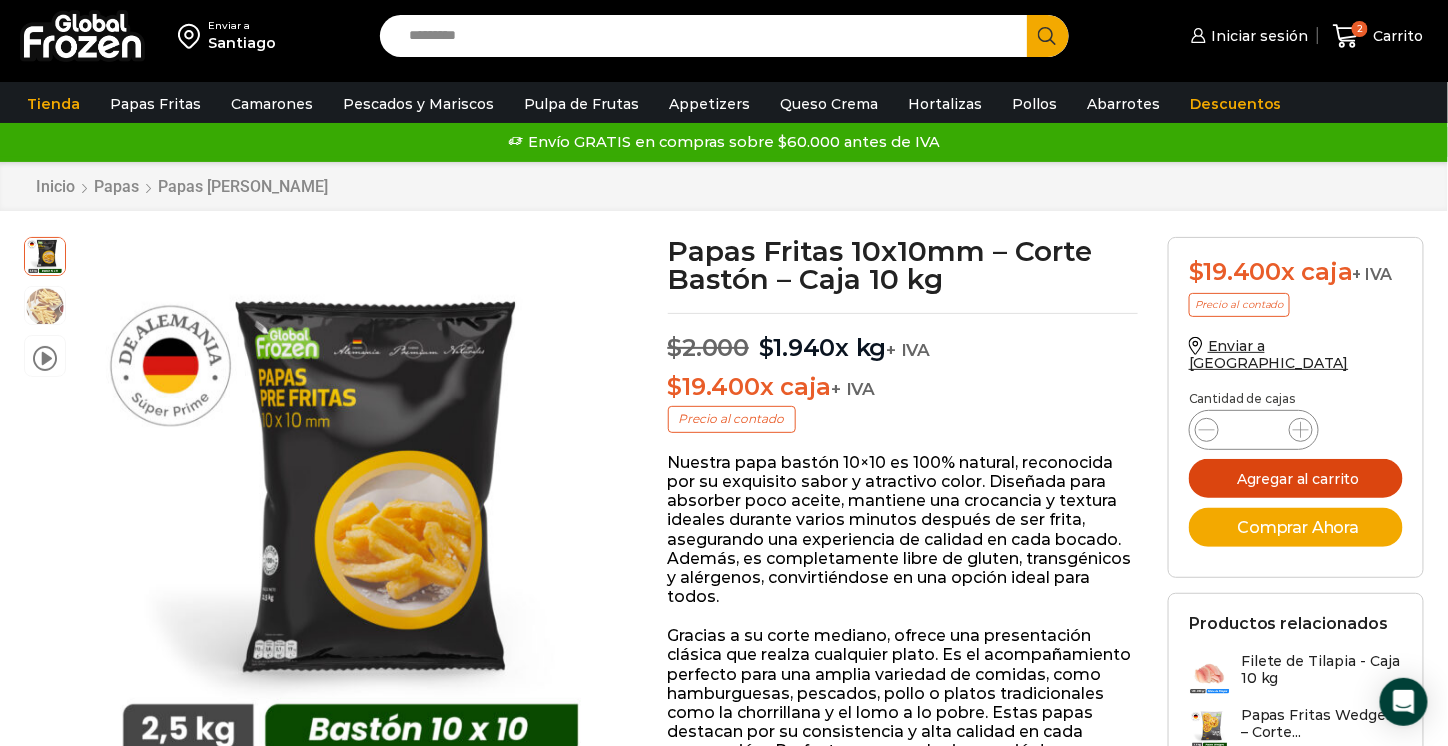 click on "Agregar al carrito" at bounding box center [1296, 478] 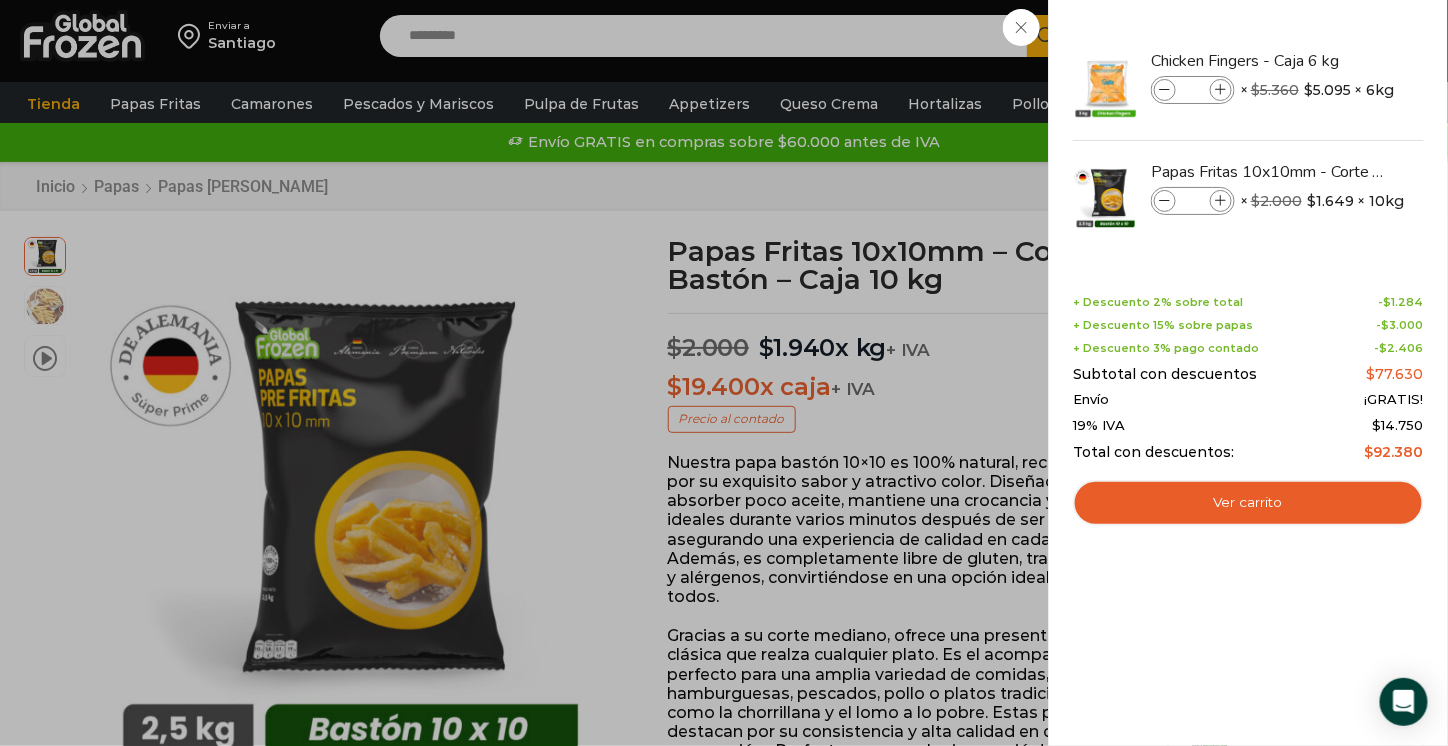 click on "3
Carrito
3
3
Shopping Cart
*" at bounding box center [1378, 36] 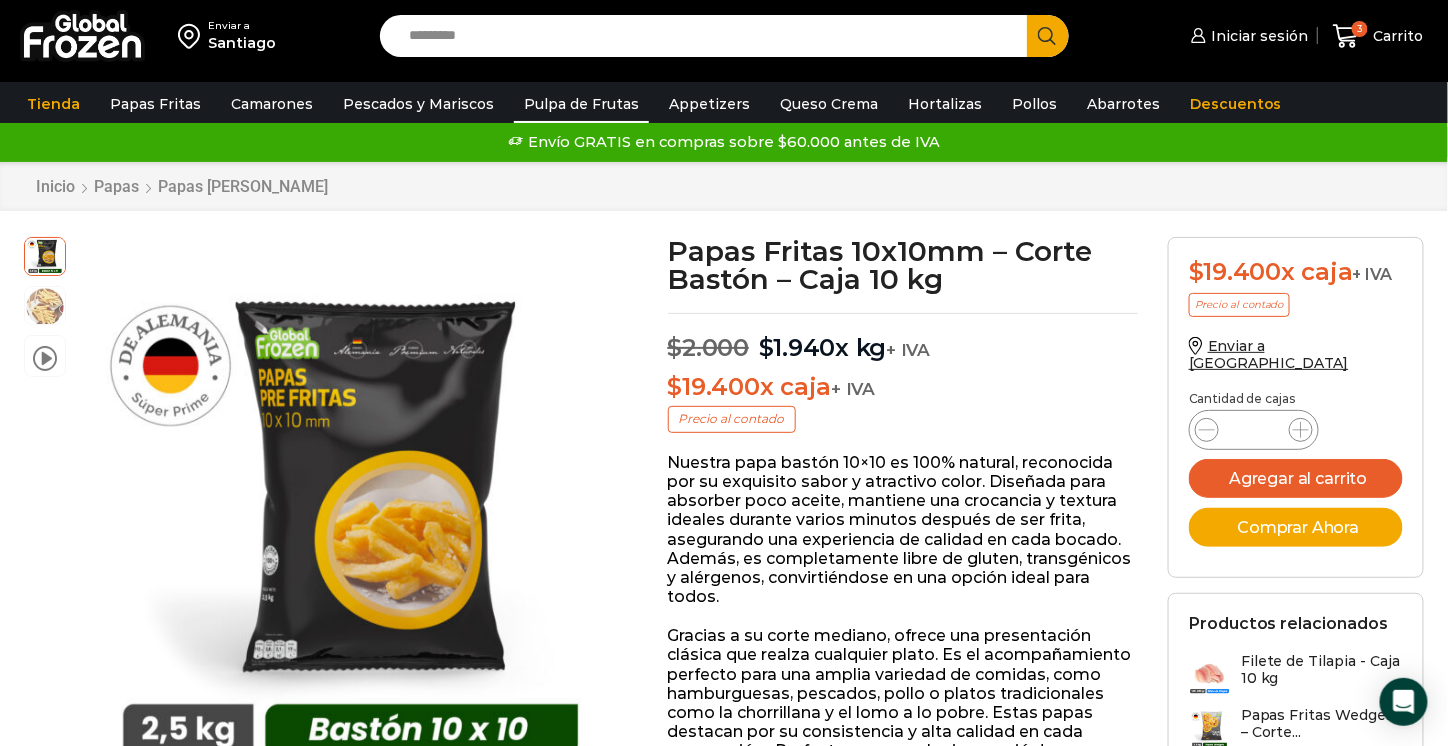 click on "Pulpa de Frutas" at bounding box center [581, 104] 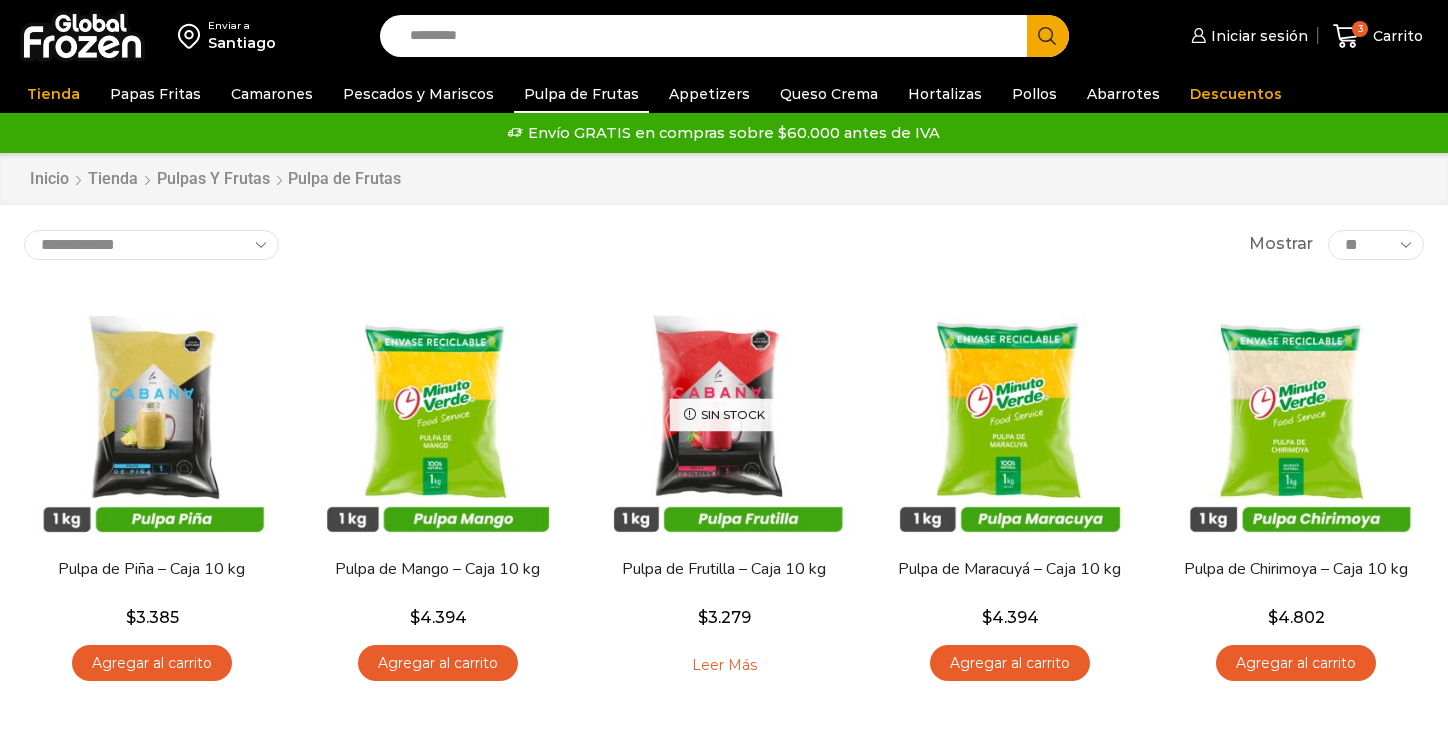 scroll, scrollTop: 0, scrollLeft: 0, axis: both 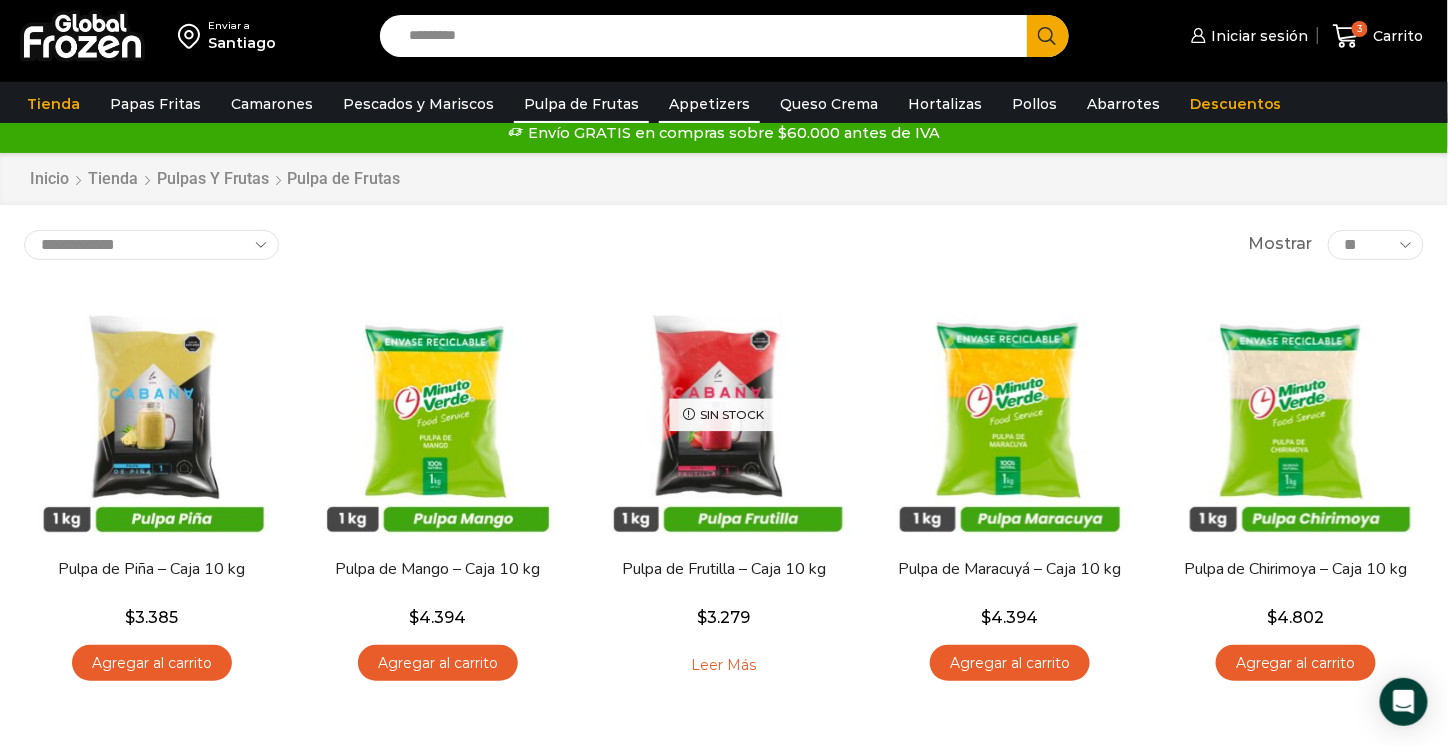 click on "Appetizers" at bounding box center (709, 104) 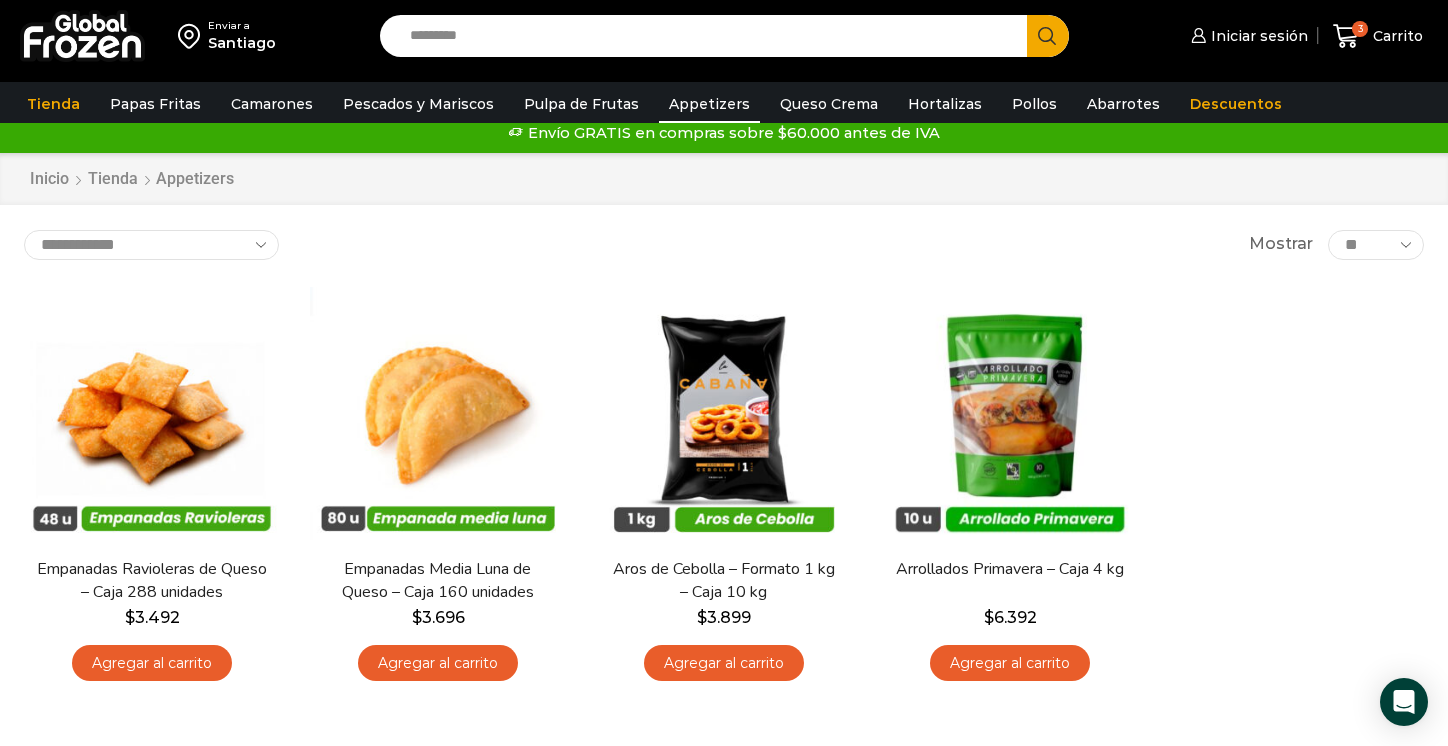 scroll, scrollTop: 0, scrollLeft: 0, axis: both 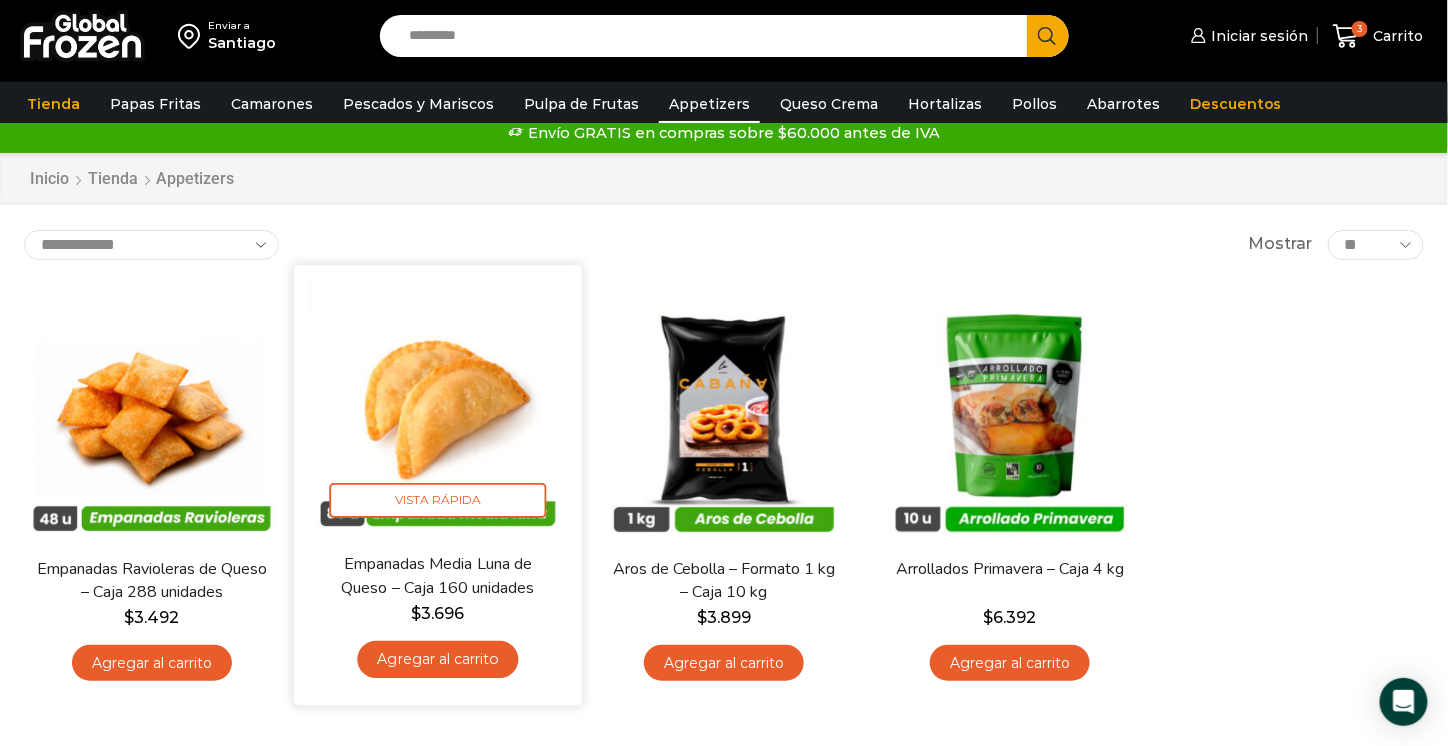 click on "Agregar al carrito" at bounding box center (437, 659) 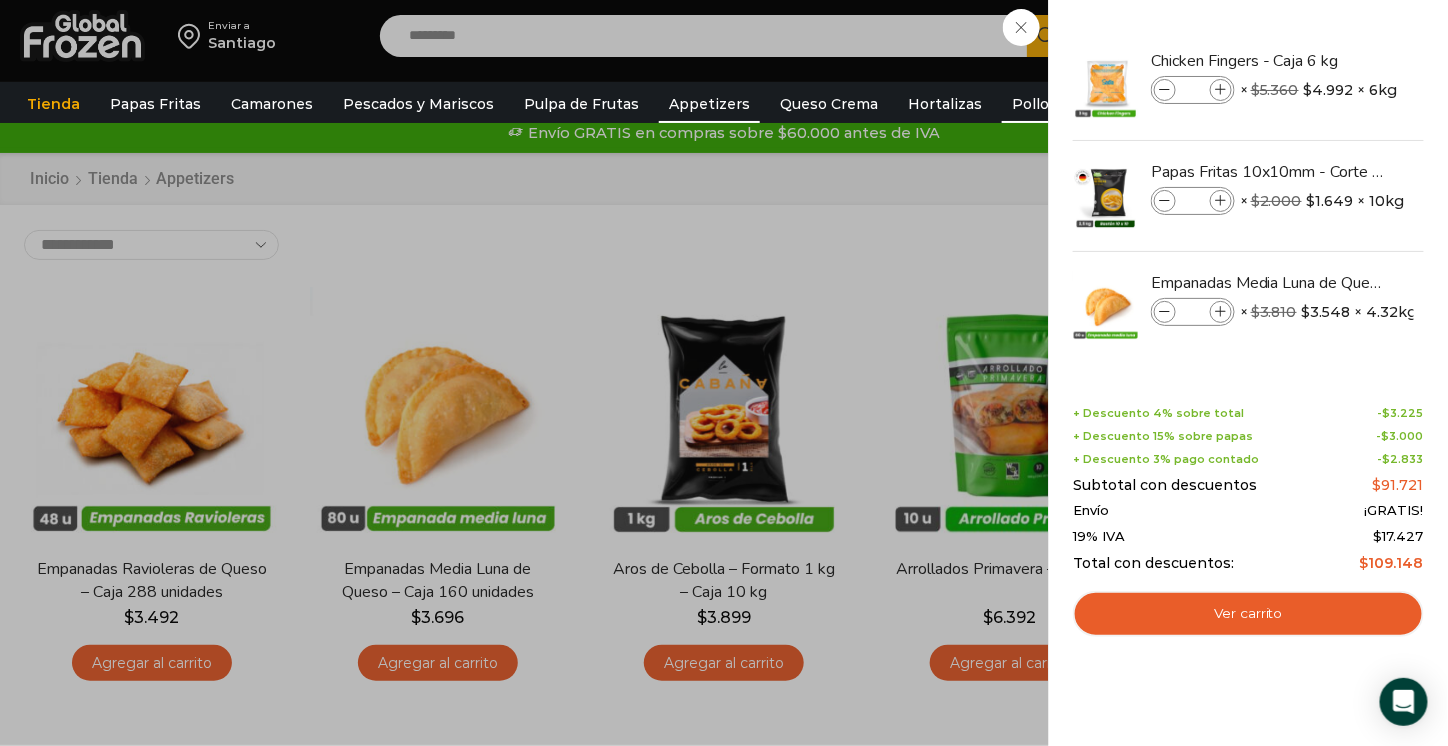 click on "Pollos" at bounding box center (1034, 104) 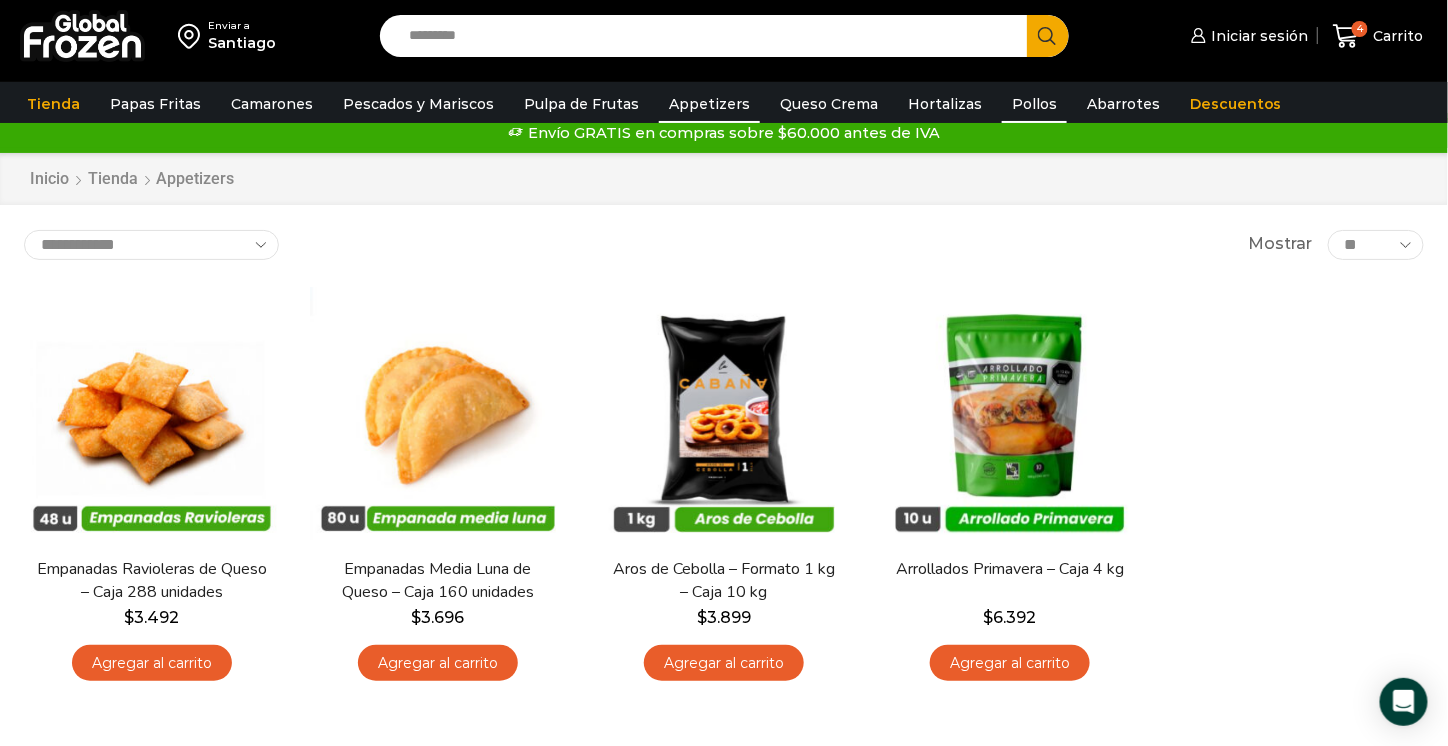click on "Pollos" at bounding box center (1034, 104) 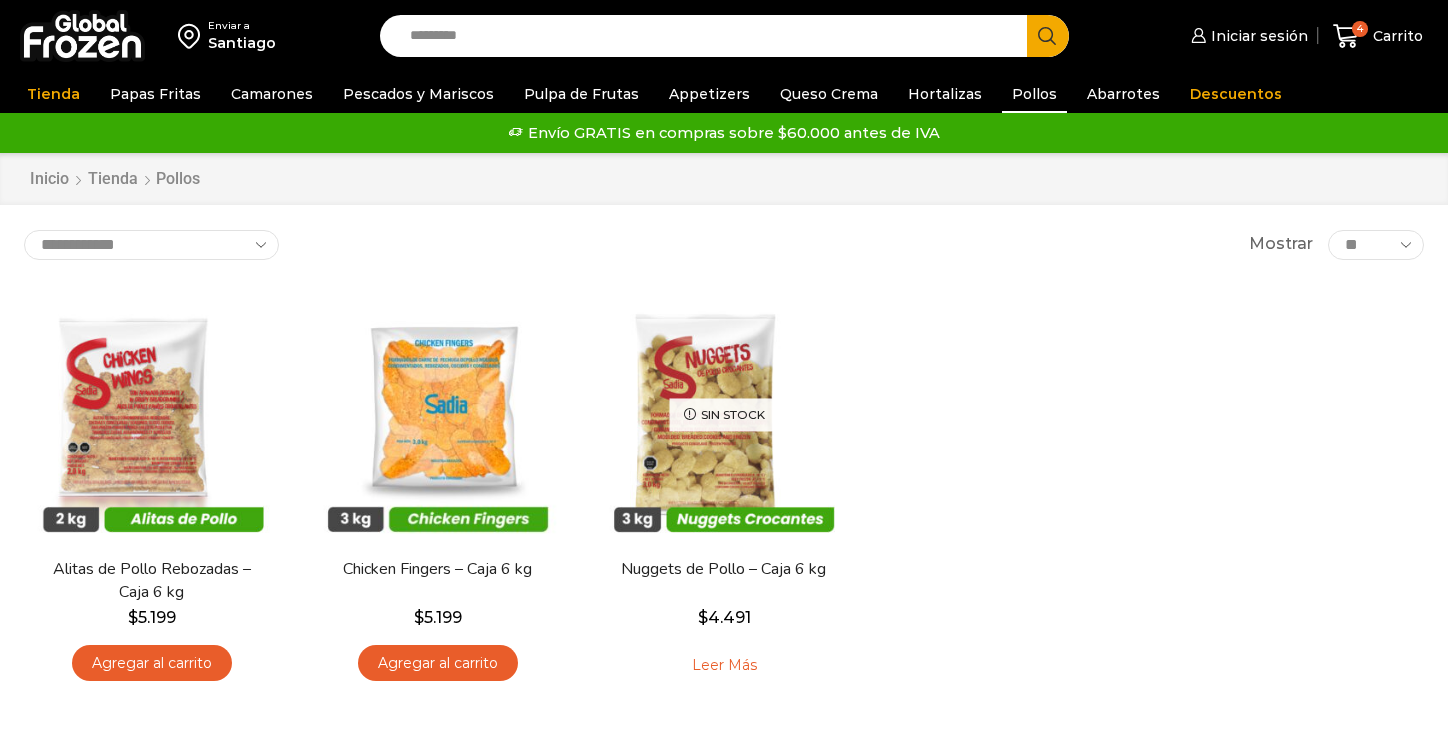 scroll, scrollTop: 0, scrollLeft: 0, axis: both 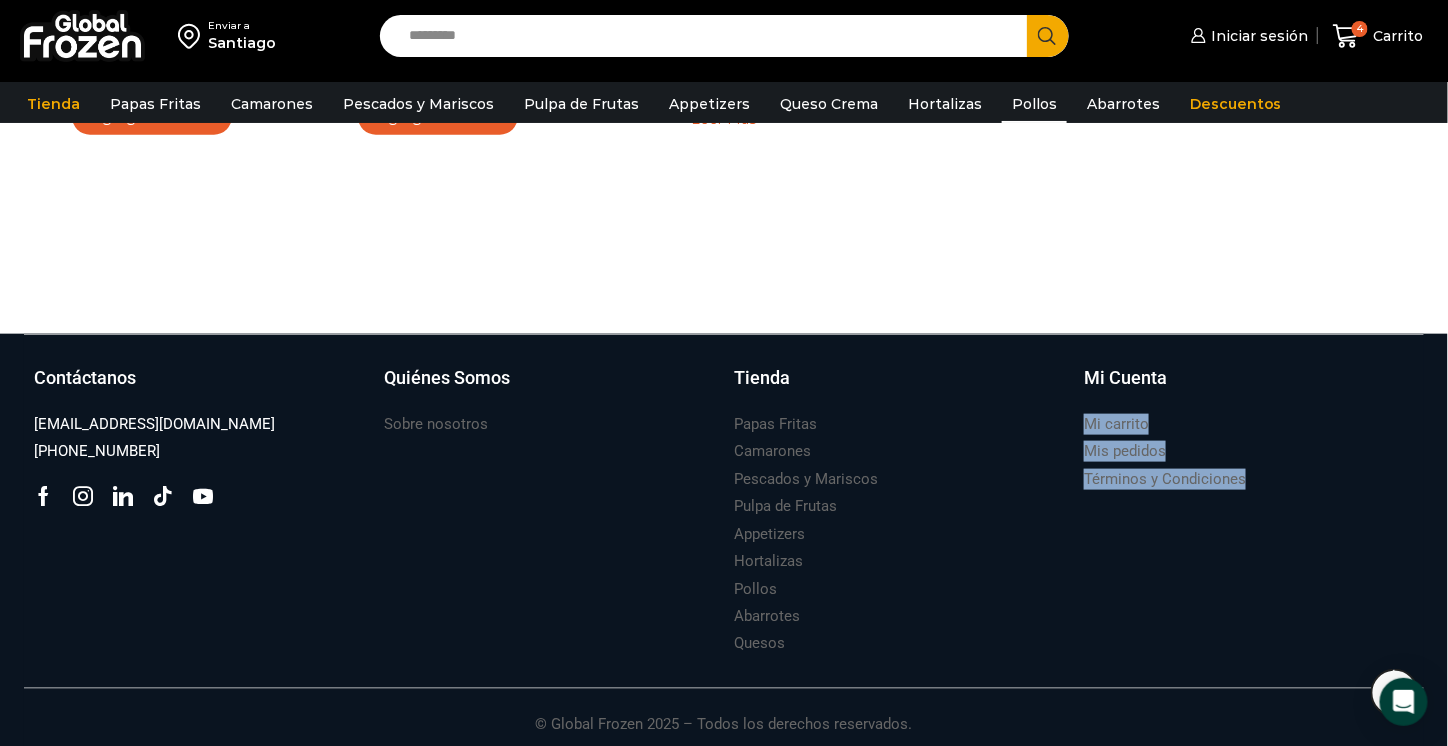 drag, startPoint x: 1440, startPoint y: 423, endPoint x: 1445, endPoint y: 386, distance: 37.336308 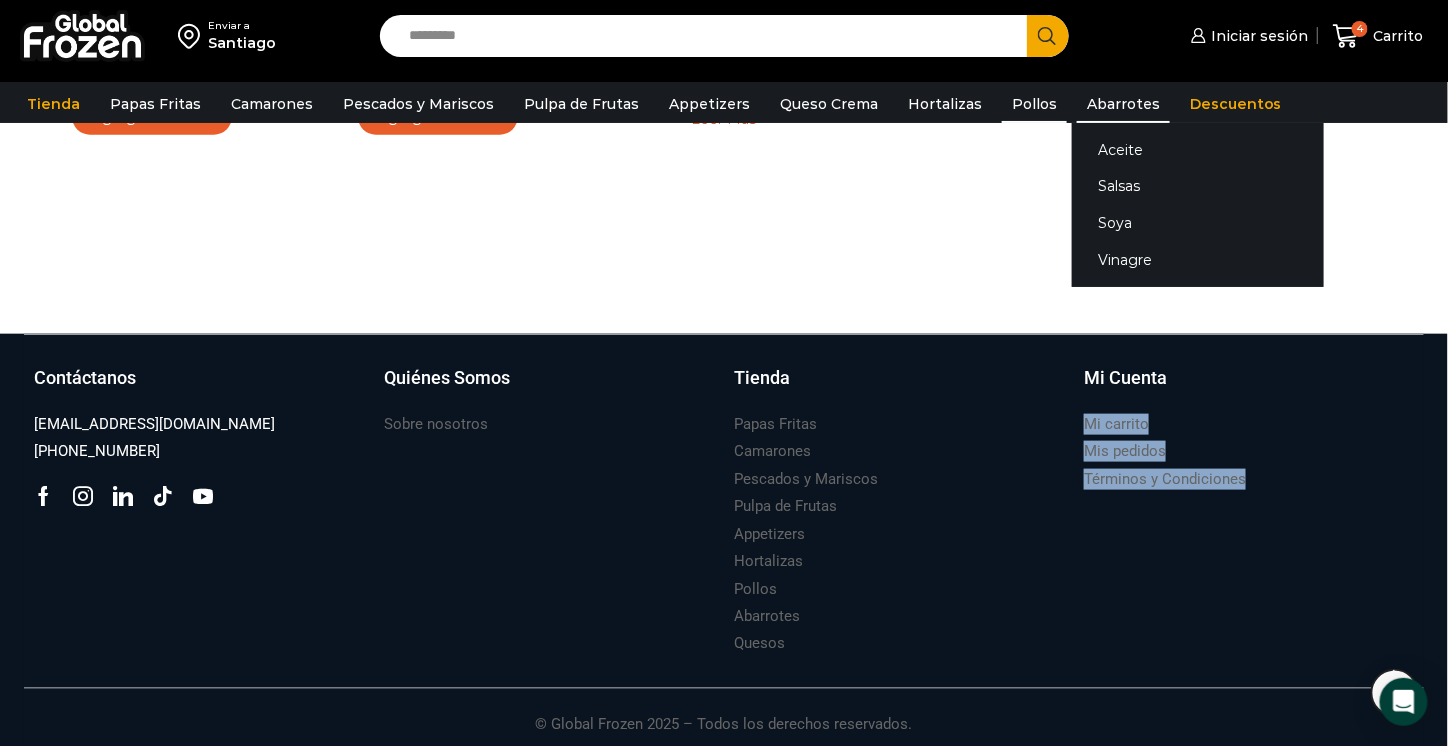 click on "Abarrotes" at bounding box center [1123, 104] 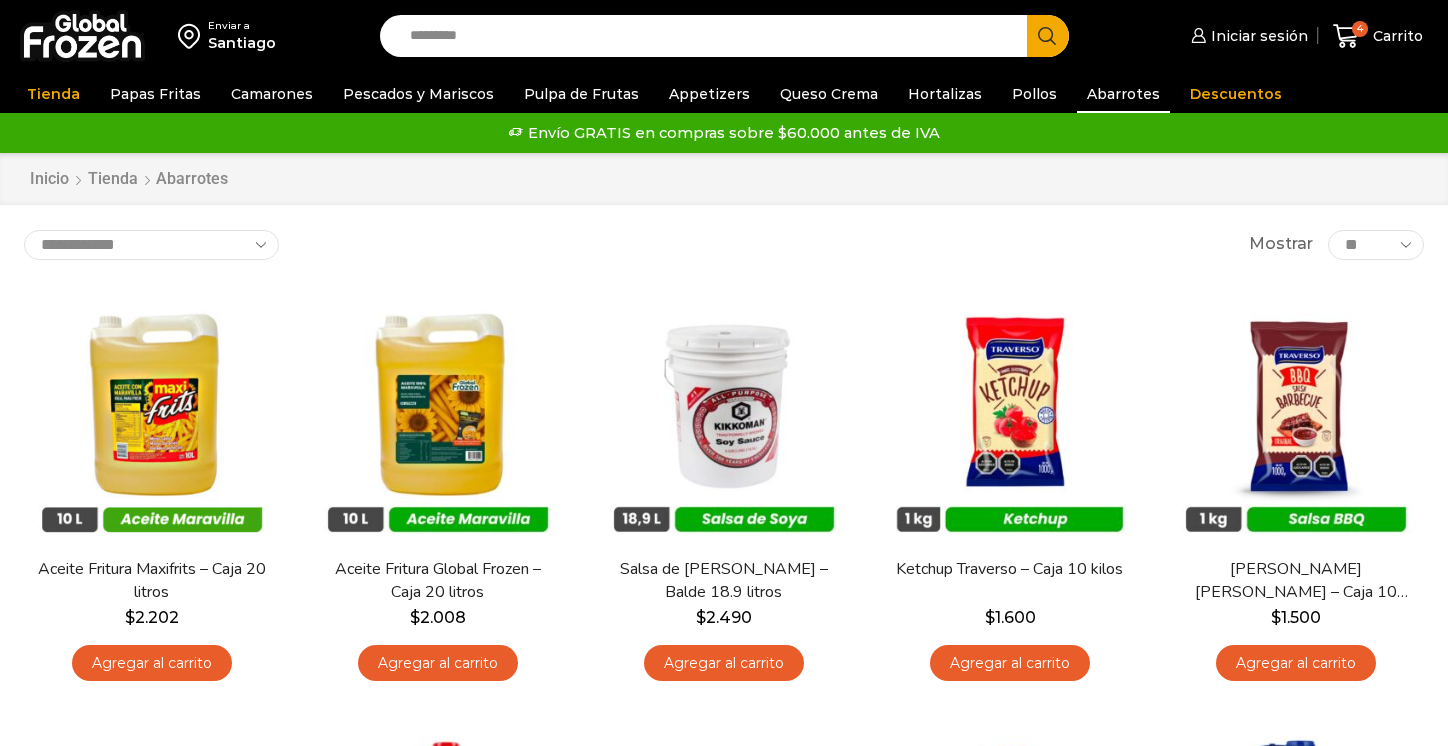 scroll, scrollTop: 0, scrollLeft: 0, axis: both 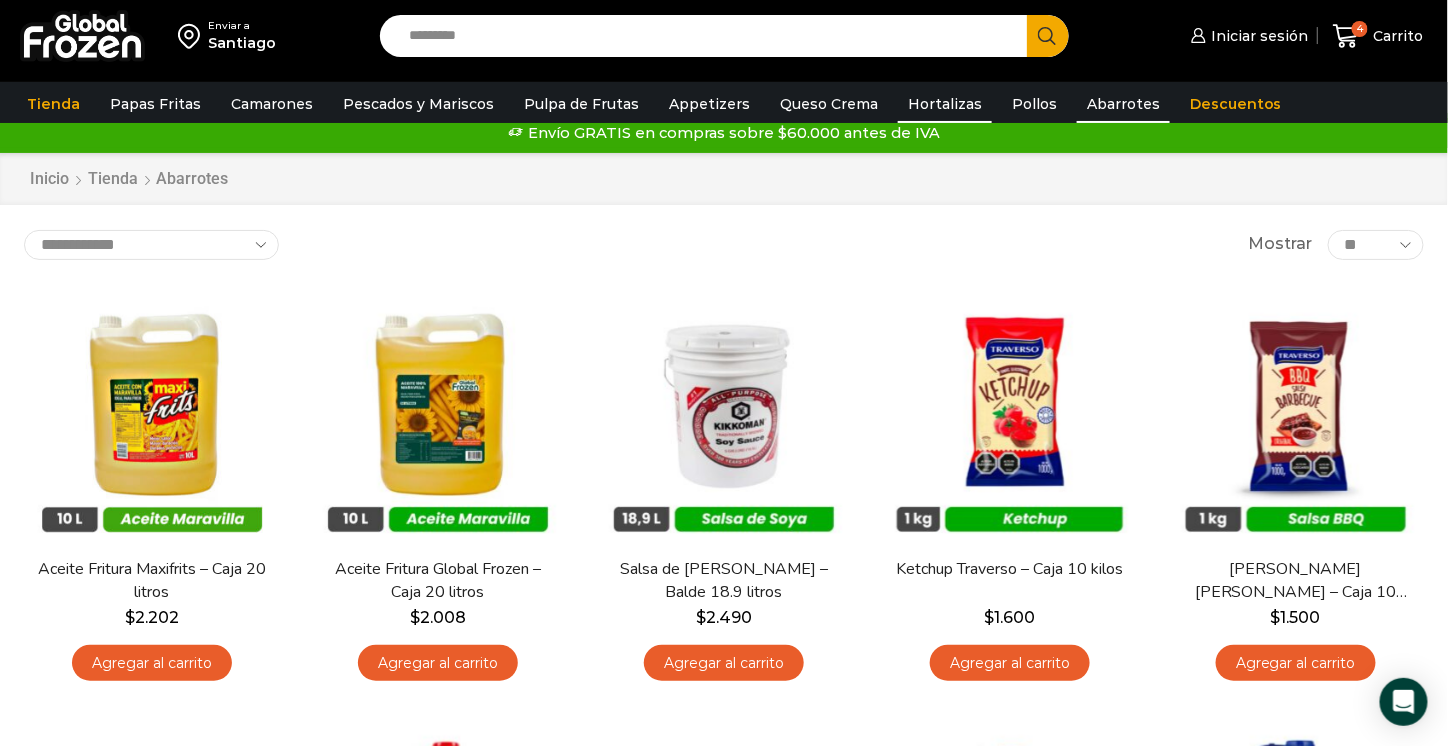 click on "Hortalizas" at bounding box center [945, 104] 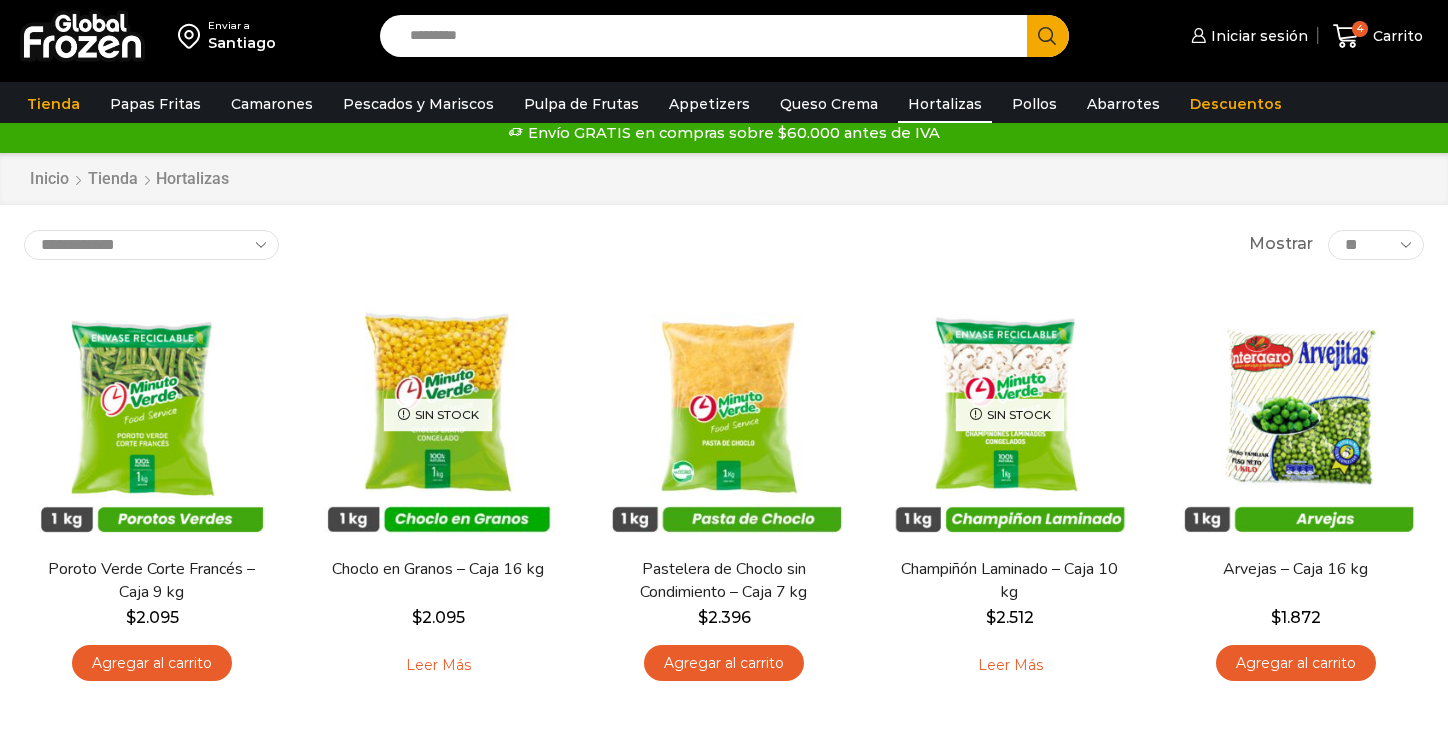 scroll, scrollTop: 0, scrollLeft: 0, axis: both 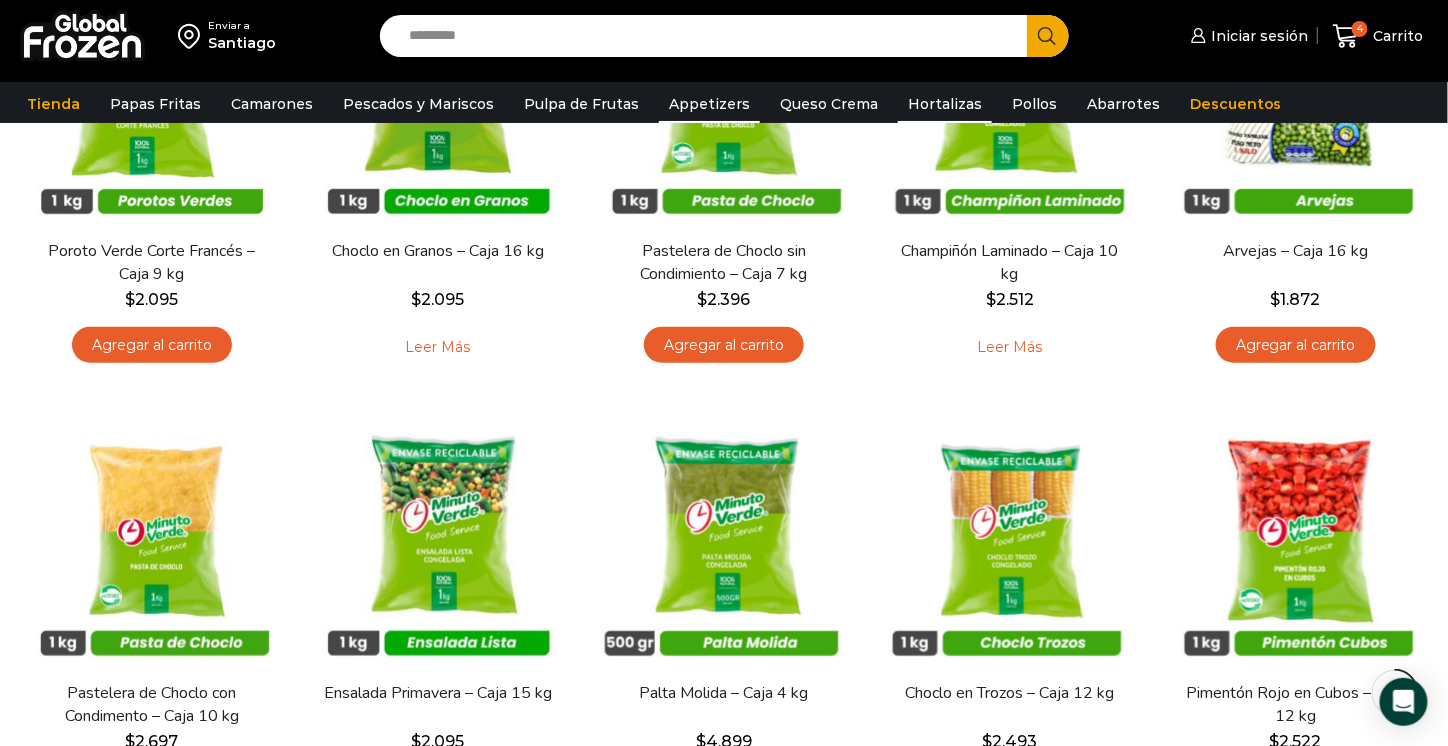 click on "Appetizers" at bounding box center (709, 104) 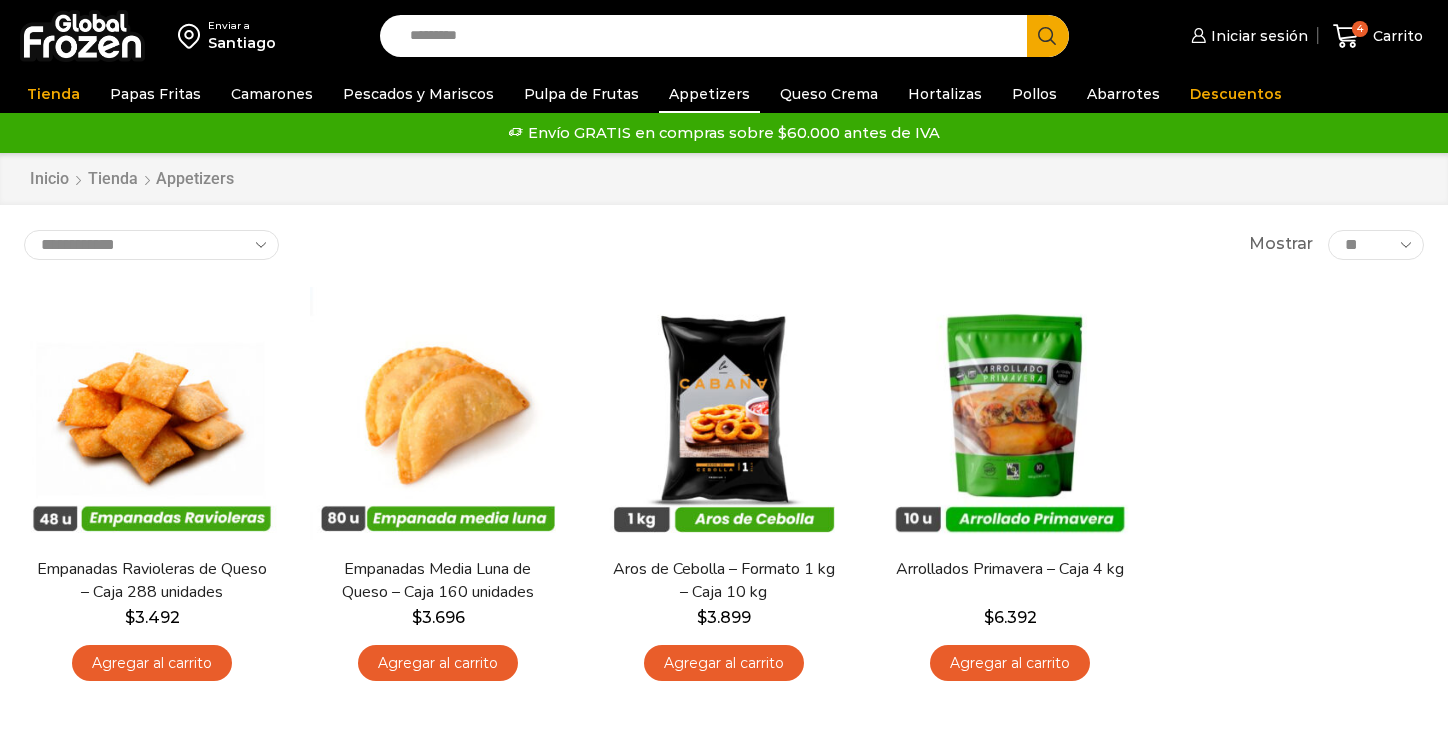 scroll, scrollTop: 0, scrollLeft: 0, axis: both 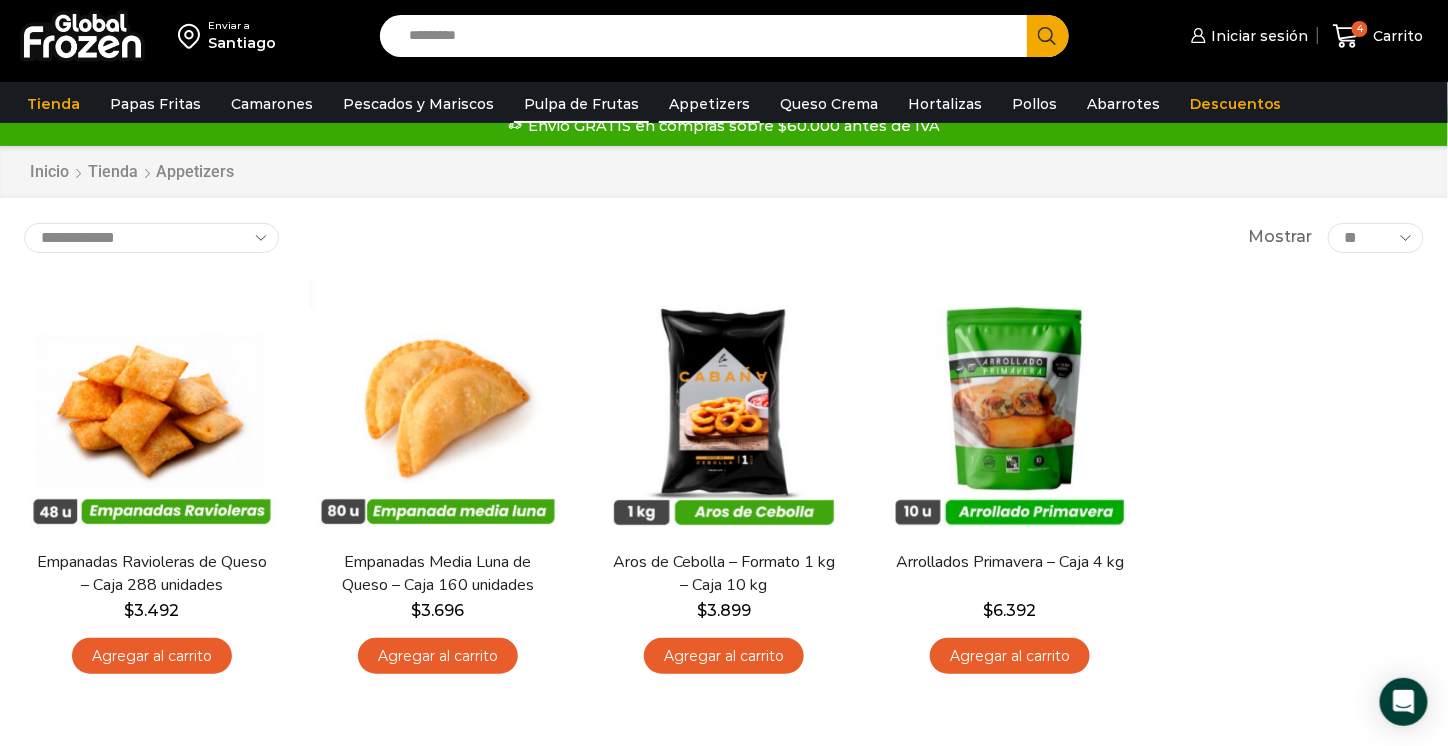 click on "Pulpa de Frutas" at bounding box center [581, 104] 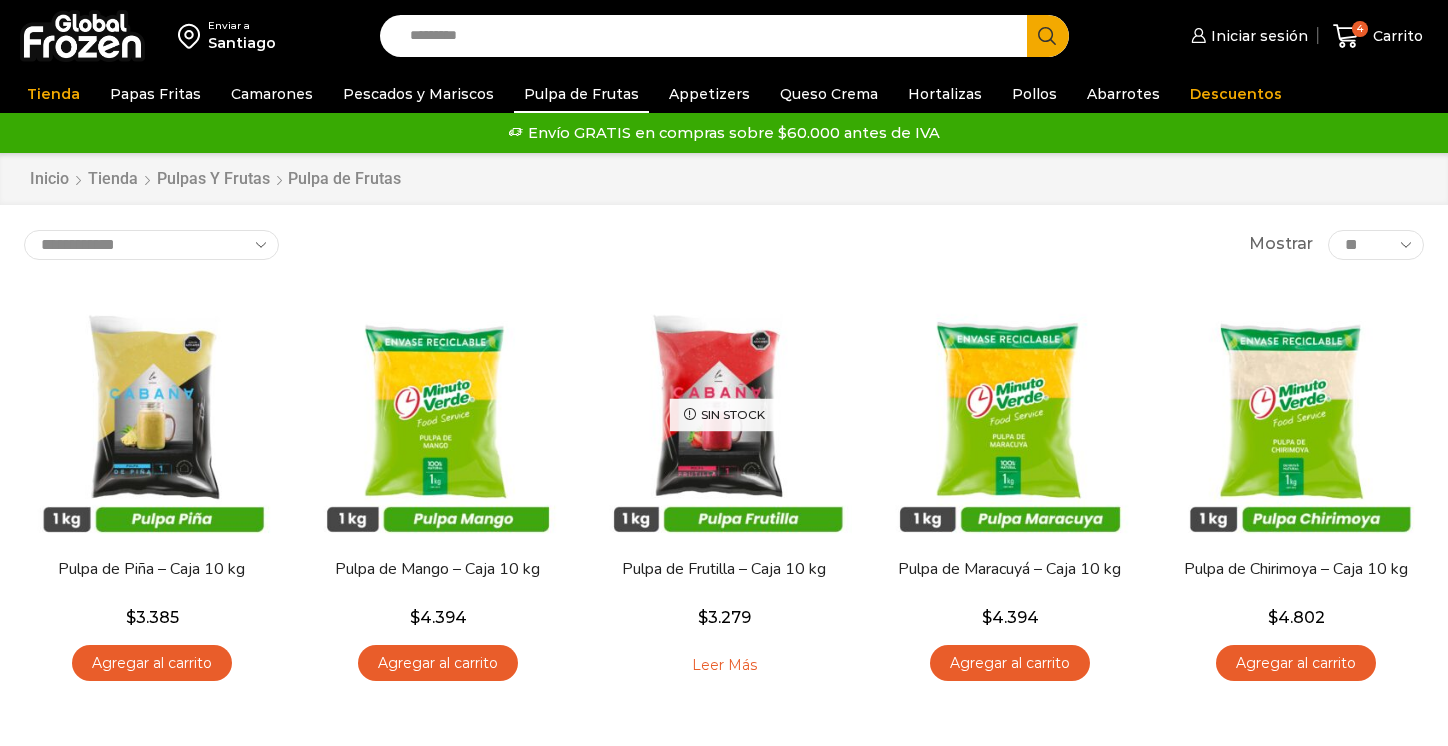 scroll, scrollTop: 0, scrollLeft: 0, axis: both 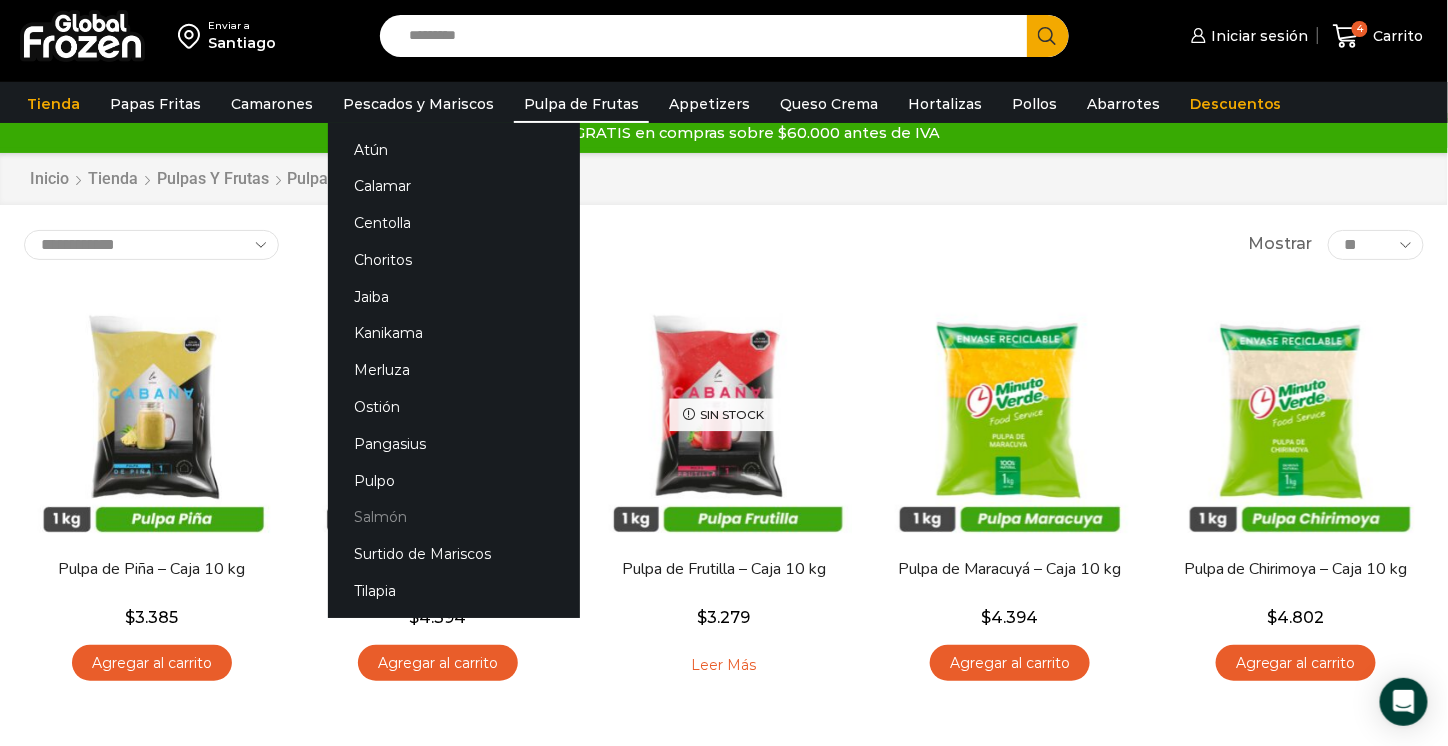 click on "Salmón" at bounding box center (454, 517) 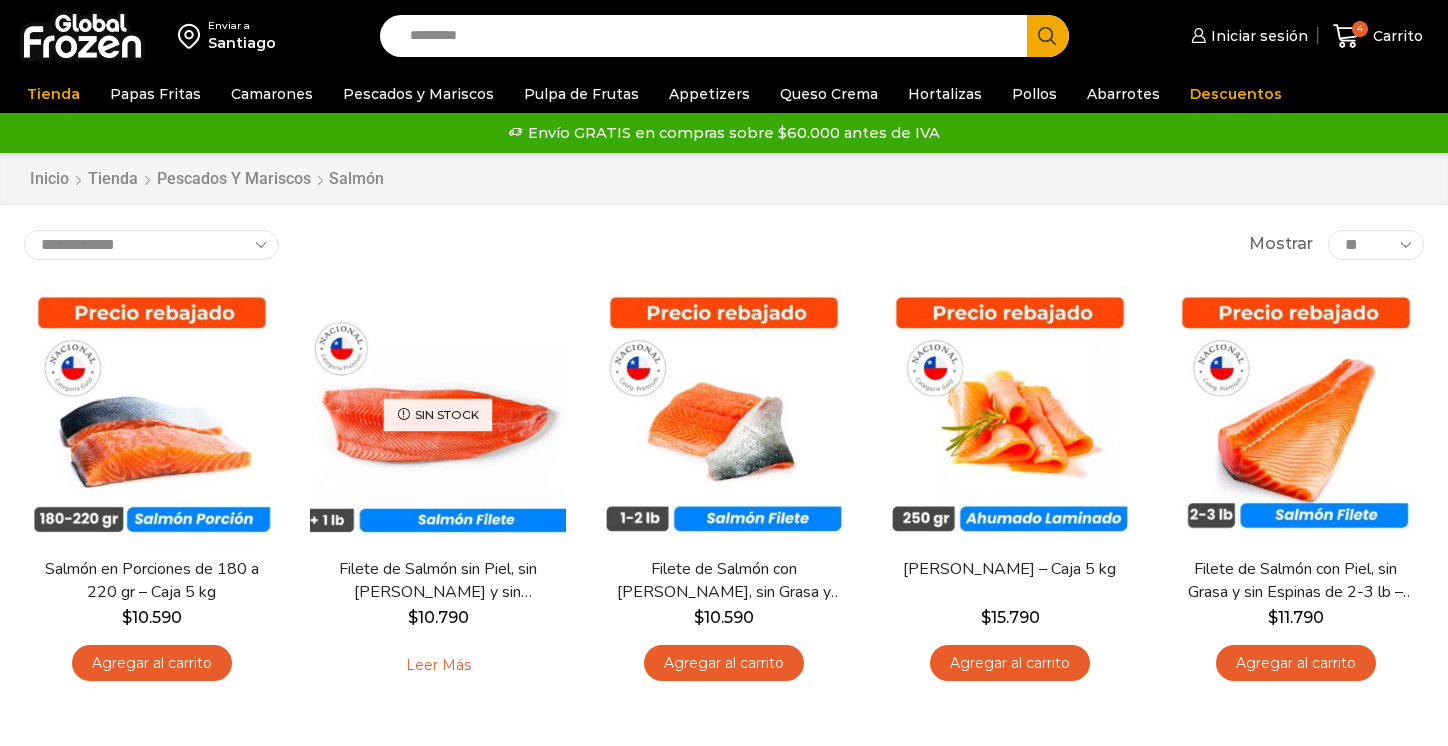 scroll, scrollTop: 0, scrollLeft: 0, axis: both 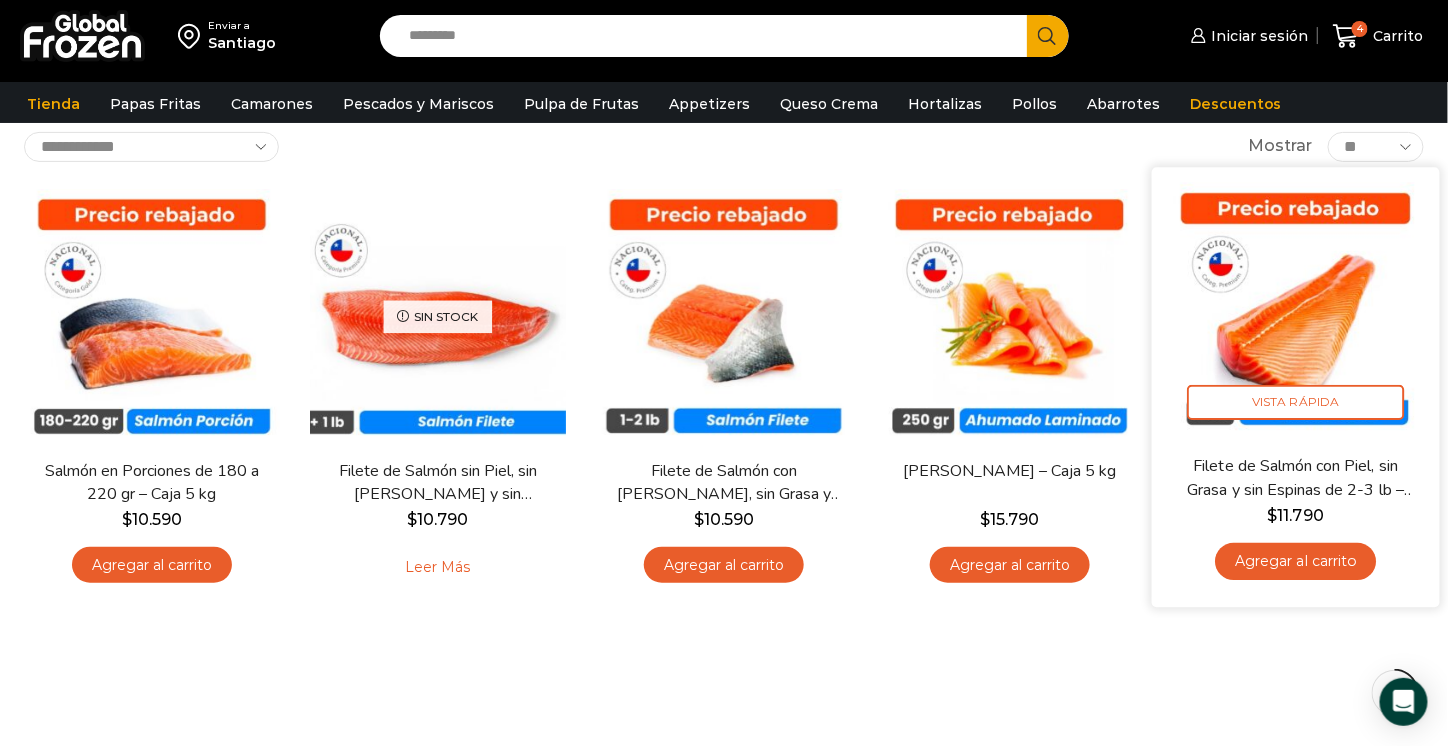 click on "Agregar al carrito" at bounding box center [1295, 561] 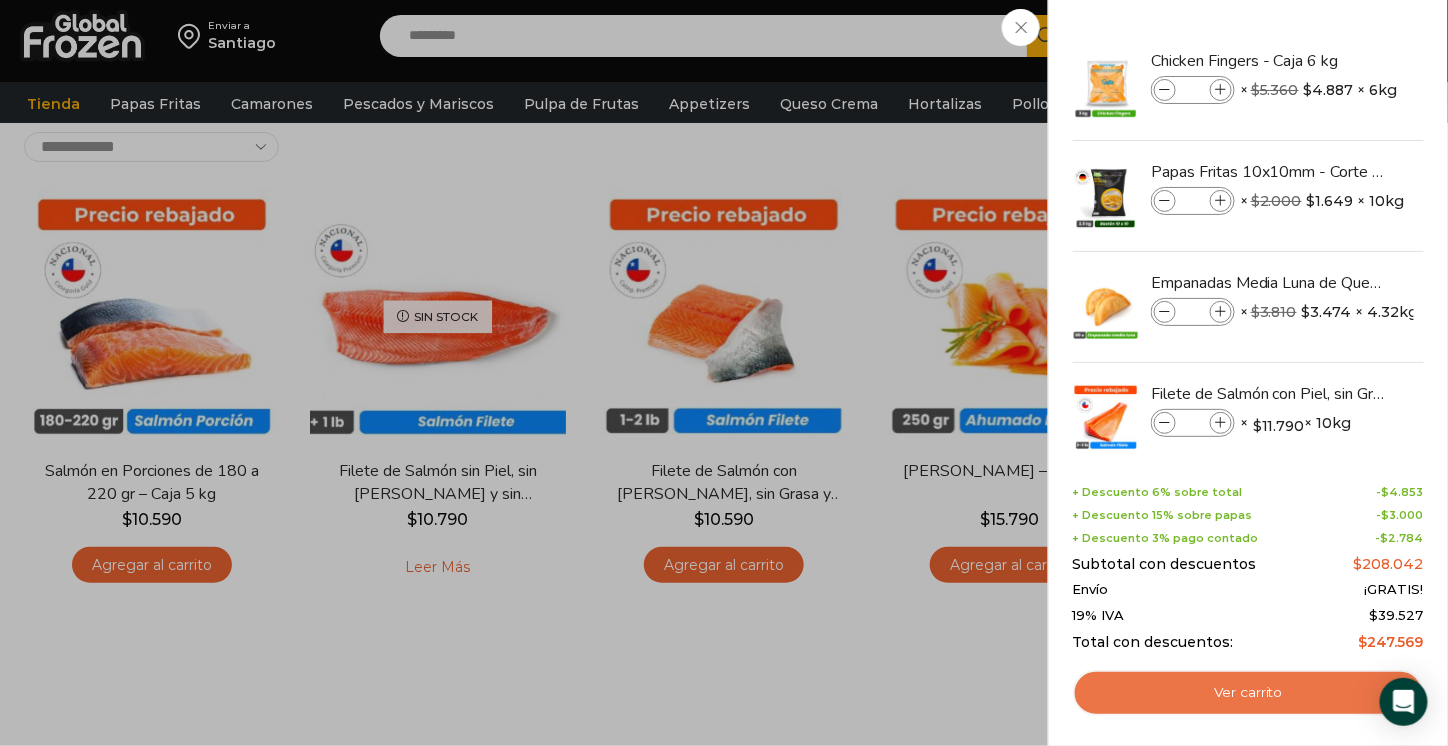 click on "Ver carrito" at bounding box center [1248, 693] 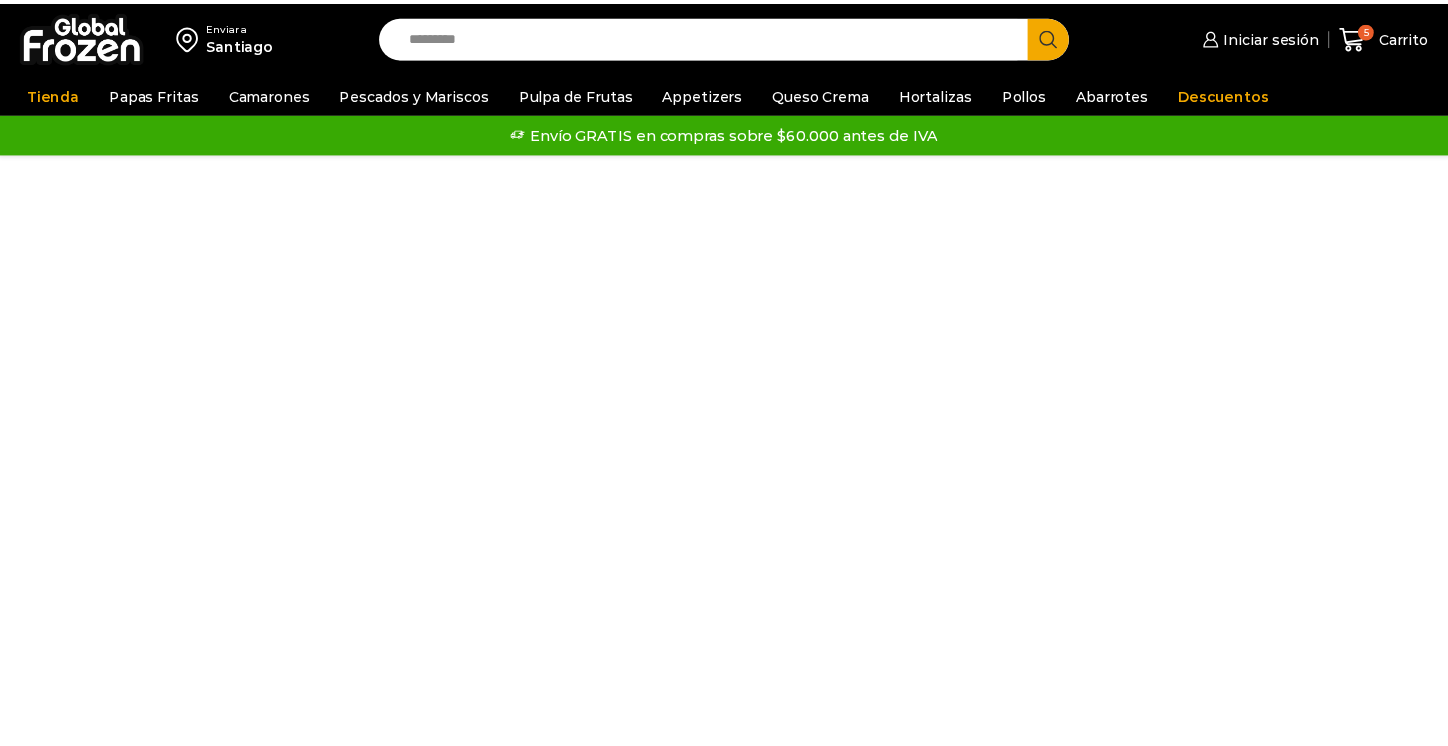 scroll, scrollTop: 0, scrollLeft: 0, axis: both 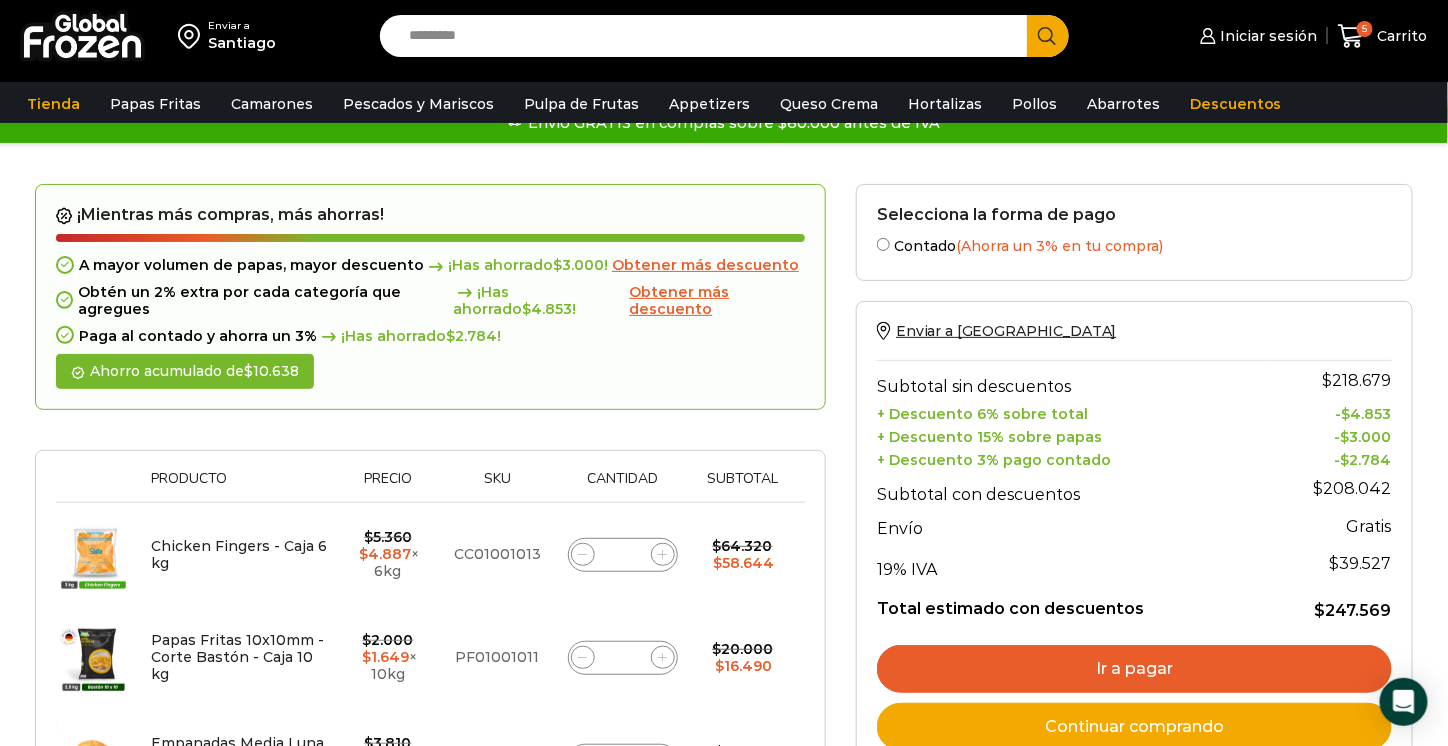 drag, startPoint x: 1462, startPoint y: 245, endPoint x: 1462, endPoint y: 260, distance: 15 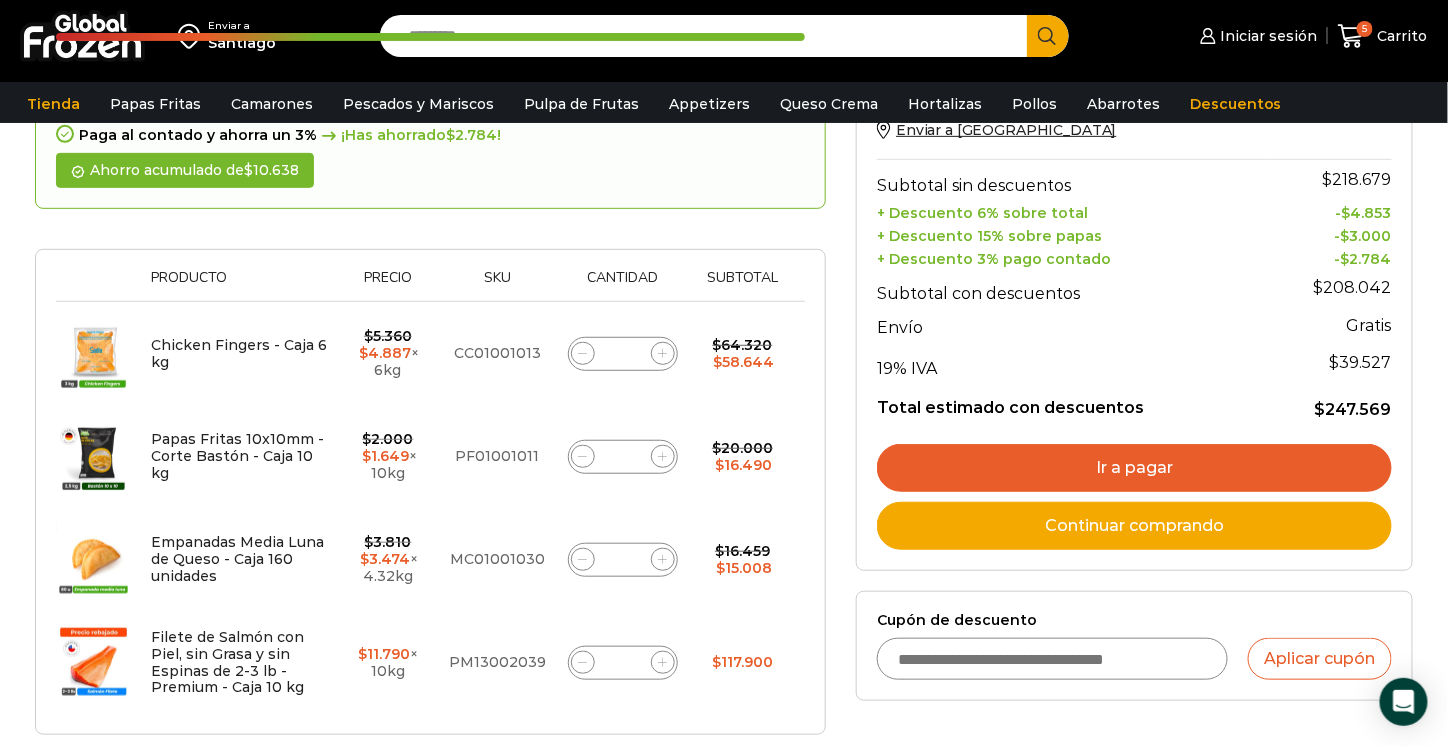 click 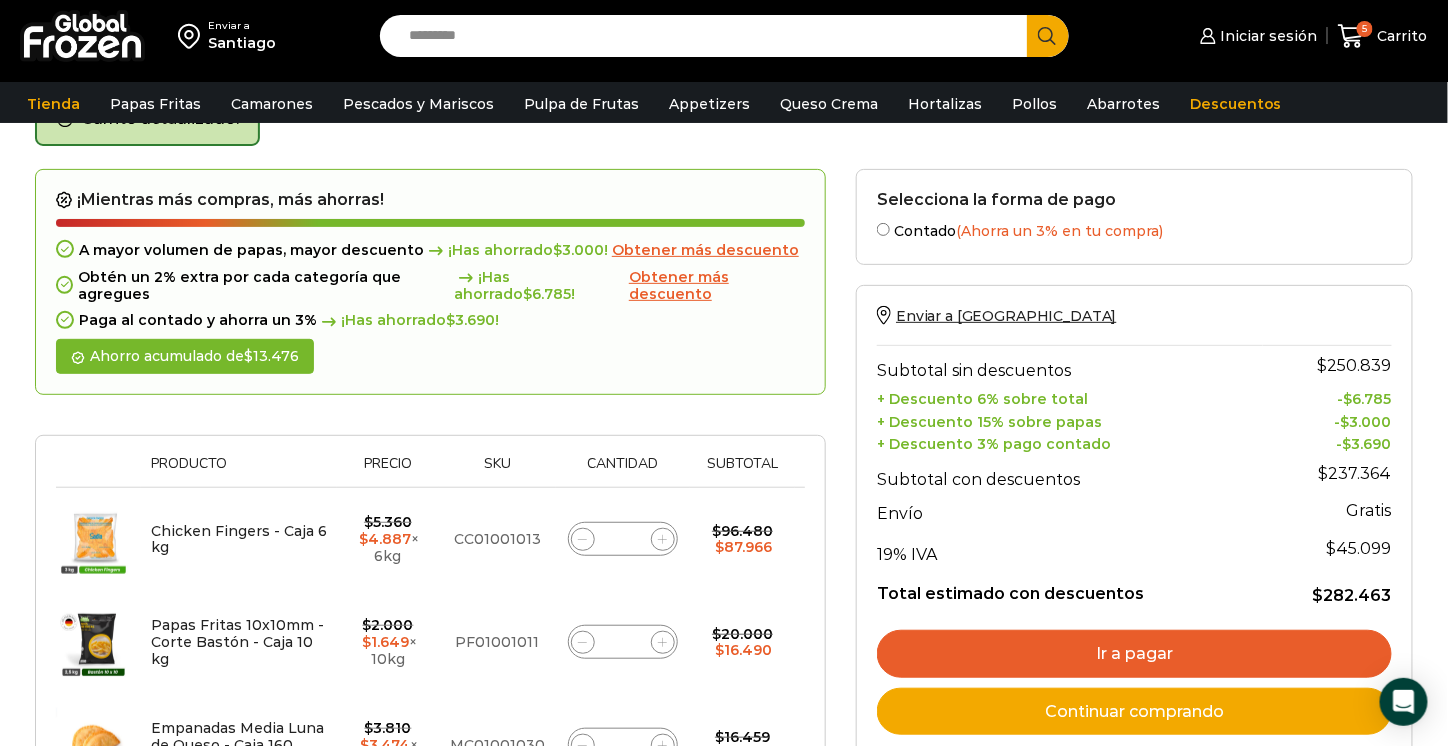 scroll, scrollTop: 102, scrollLeft: 0, axis: vertical 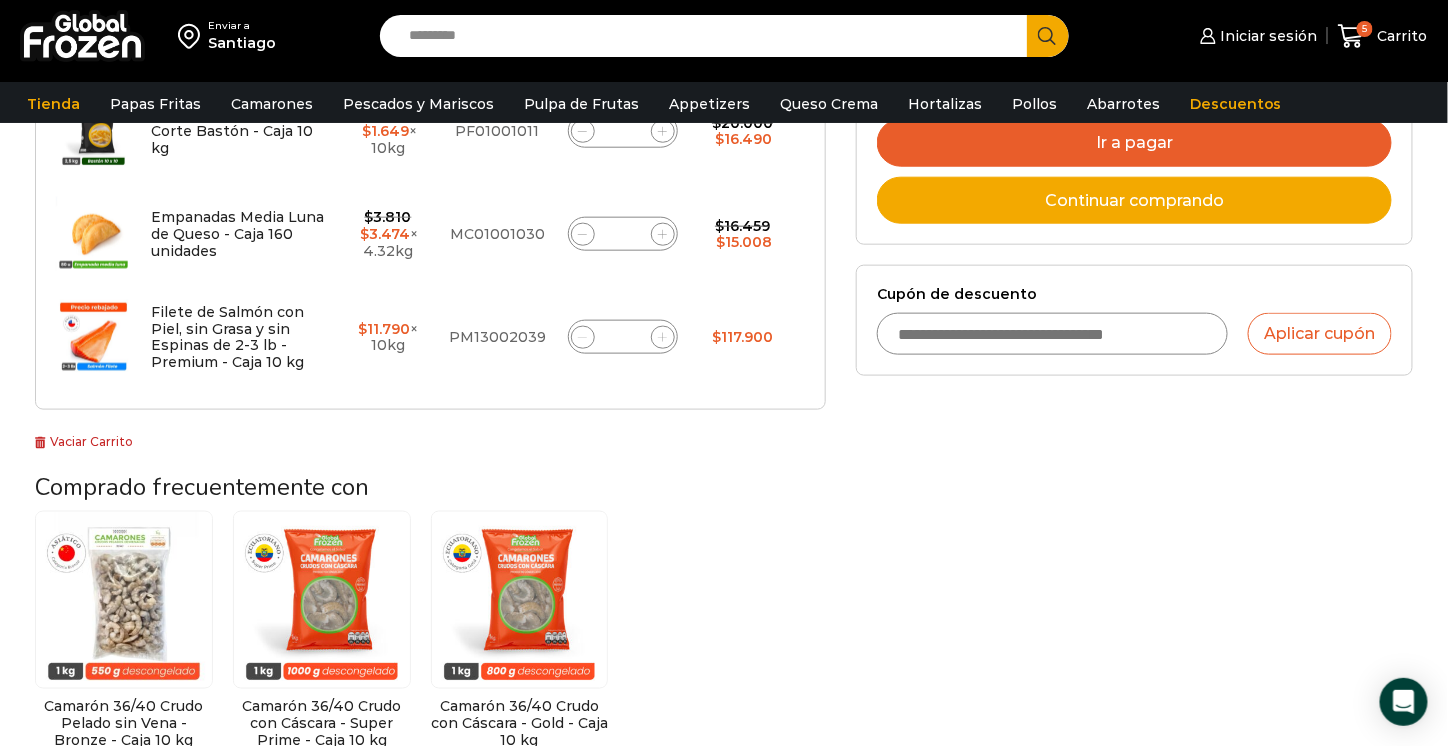 click on "Cupón de descuento" at bounding box center (1052, 334) 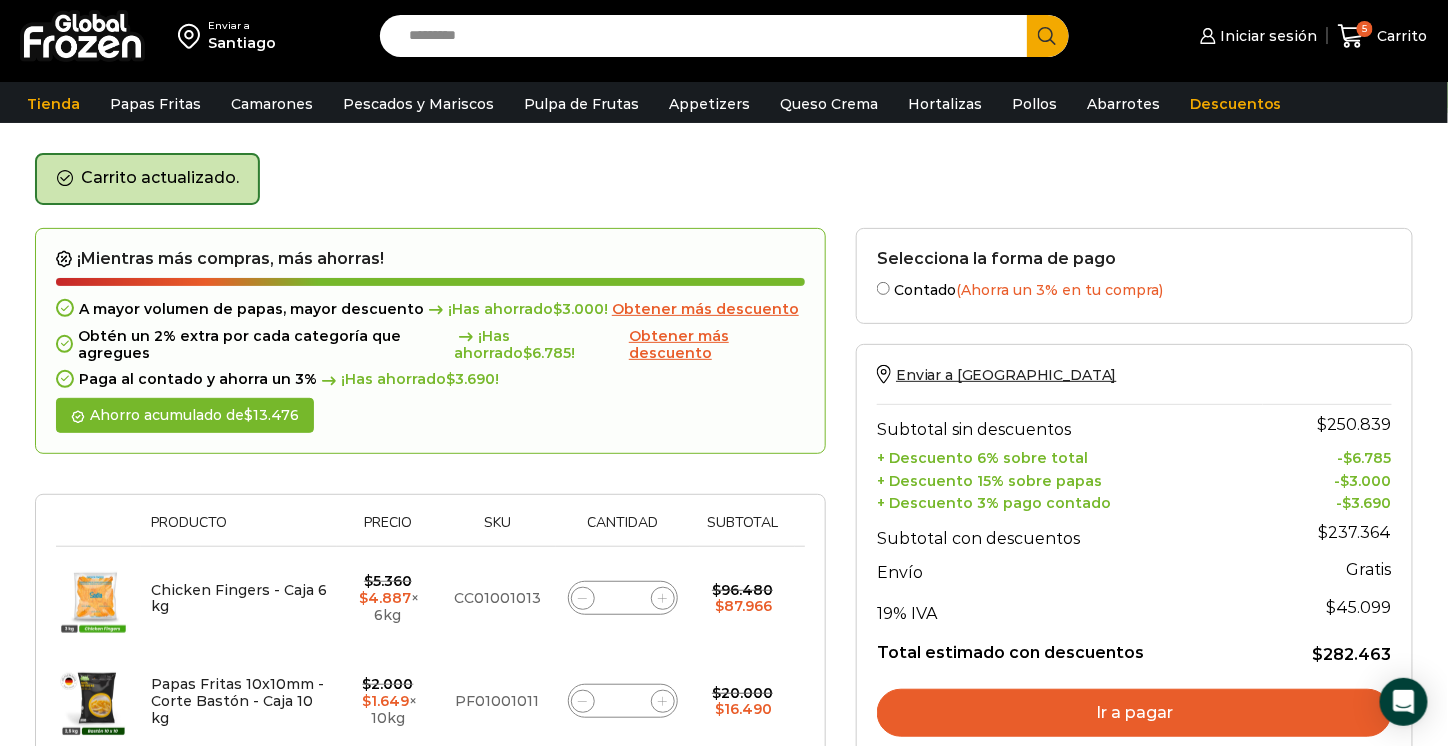 scroll, scrollTop: 0, scrollLeft: 0, axis: both 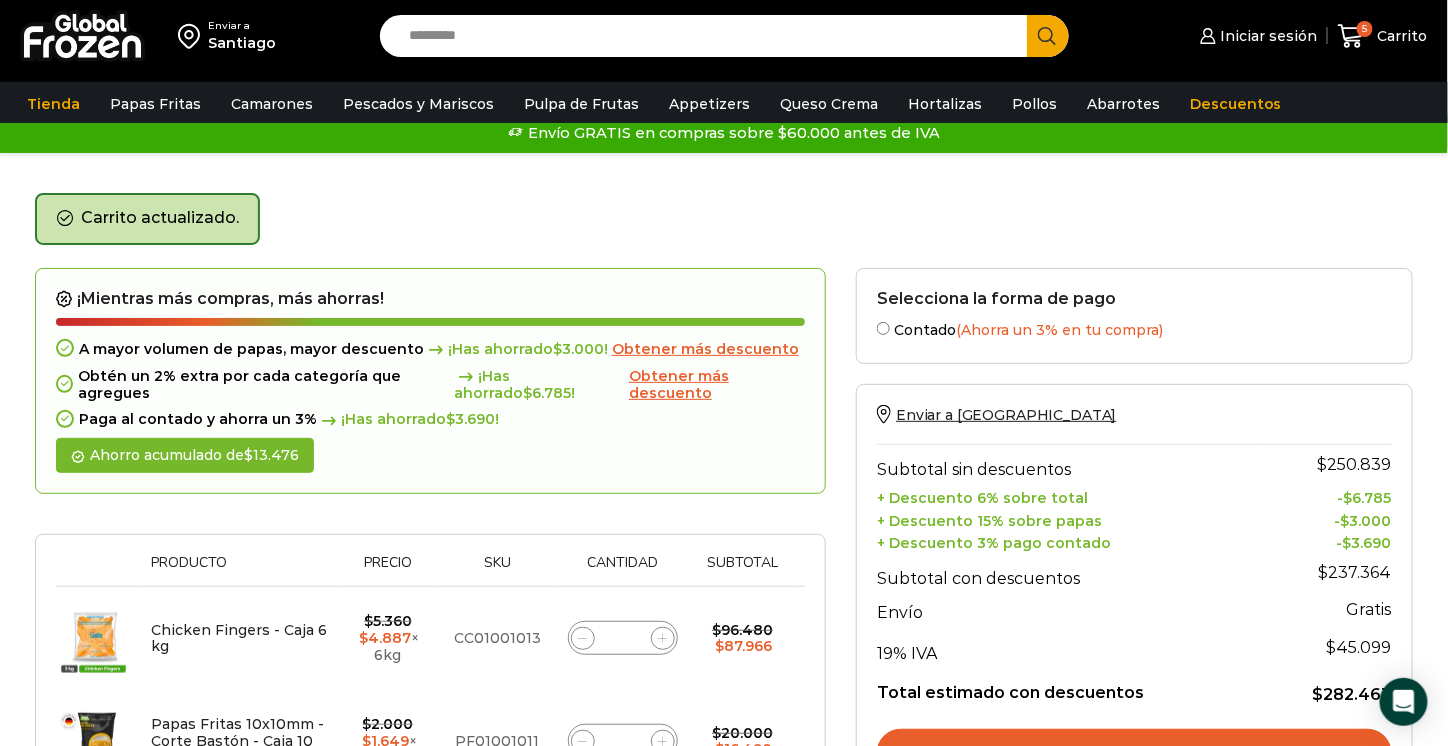 click at bounding box center [193, 36] 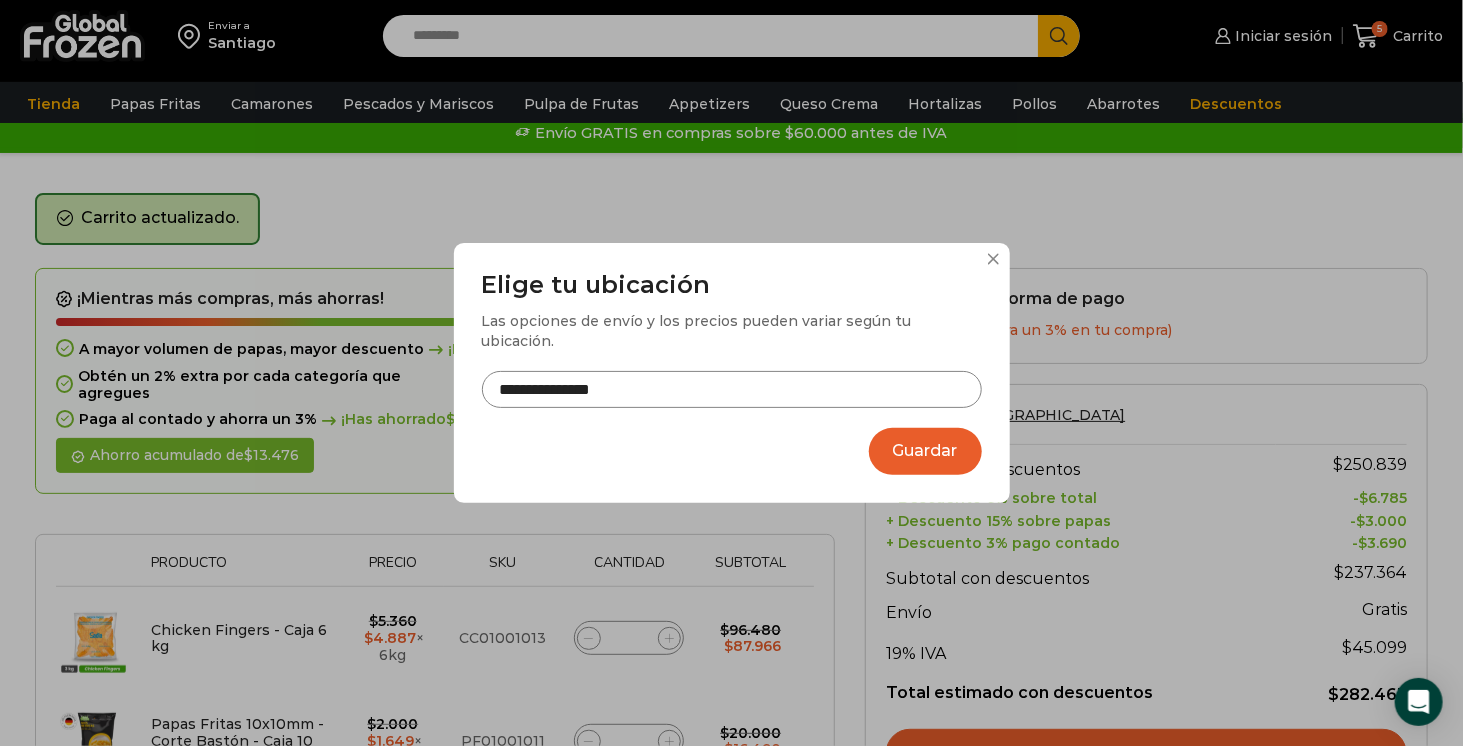 click on "**********" at bounding box center [732, 389] 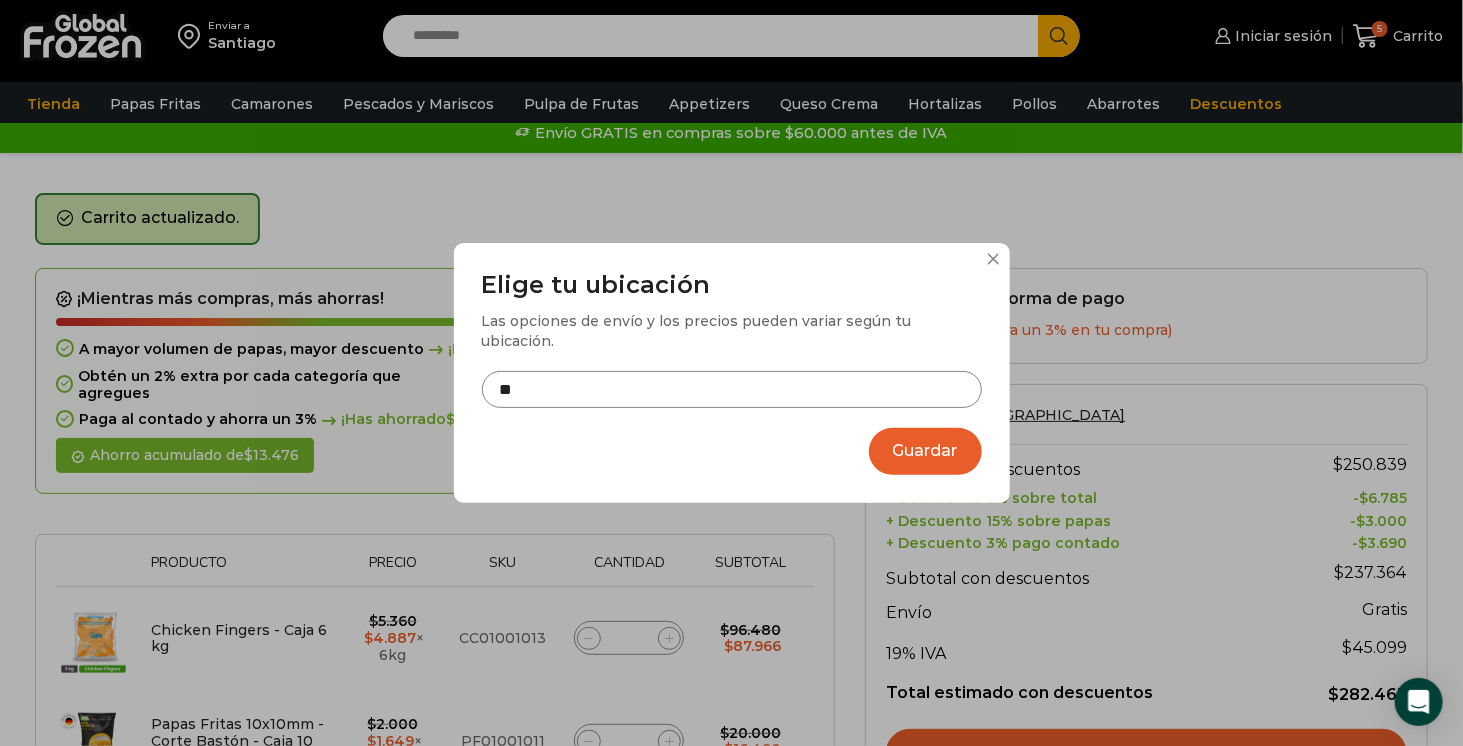 type on "*" 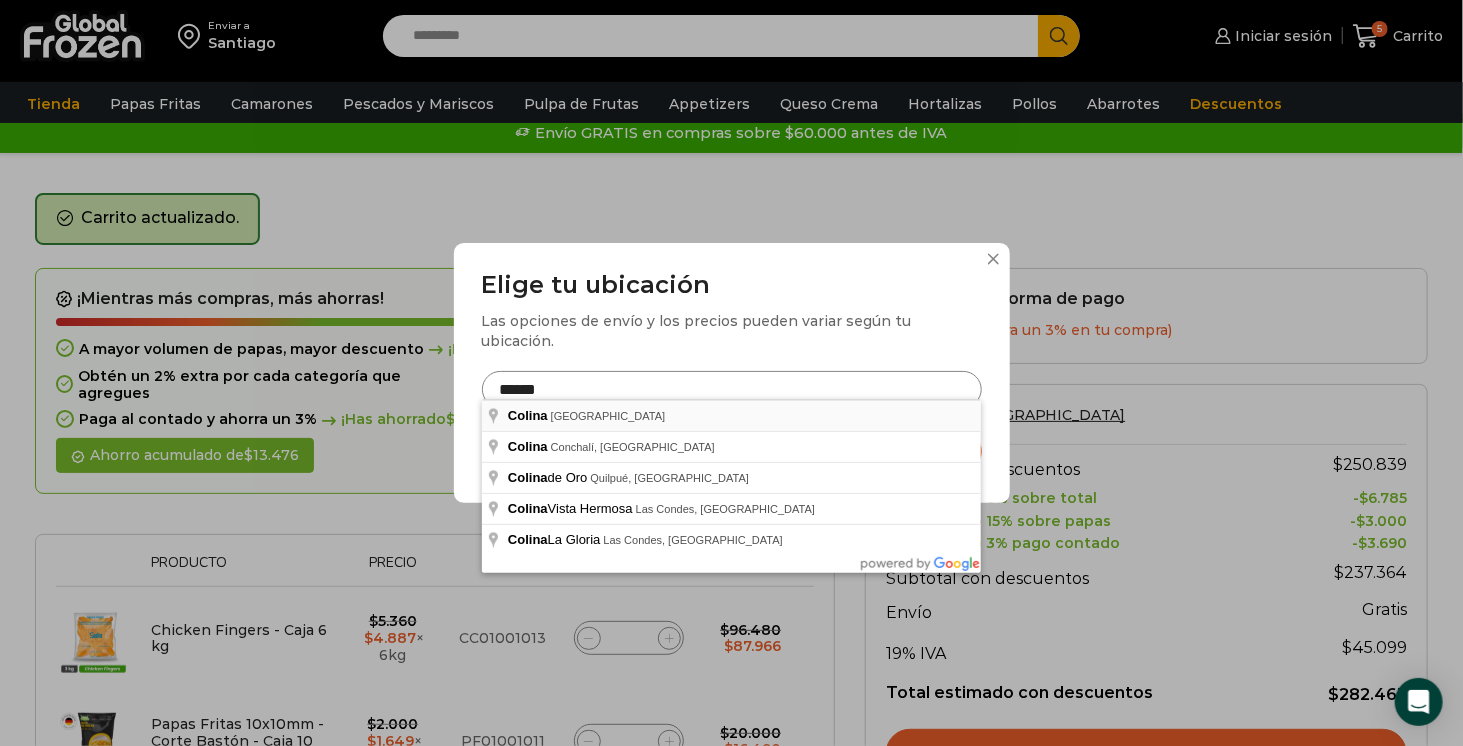 type on "**********" 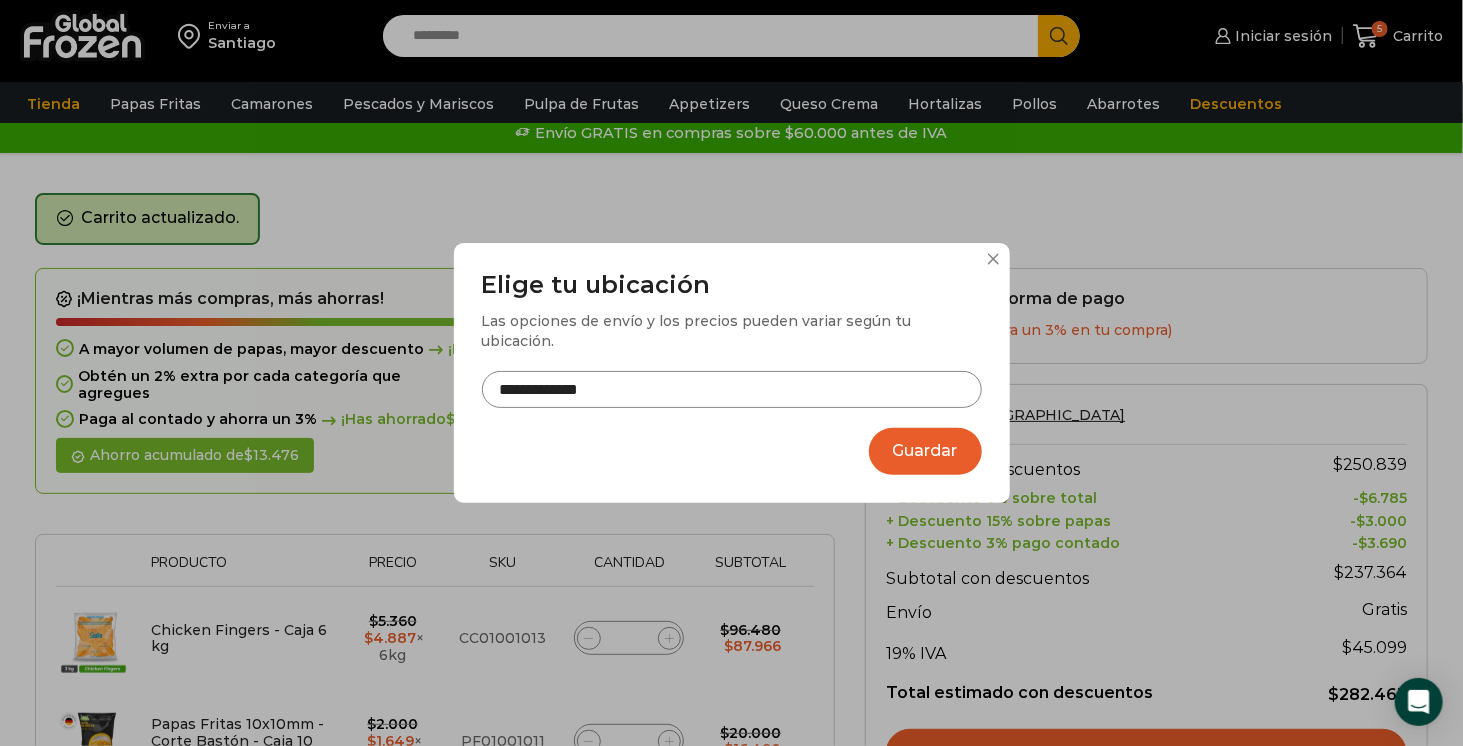 click on "Guardar" at bounding box center (925, 451) 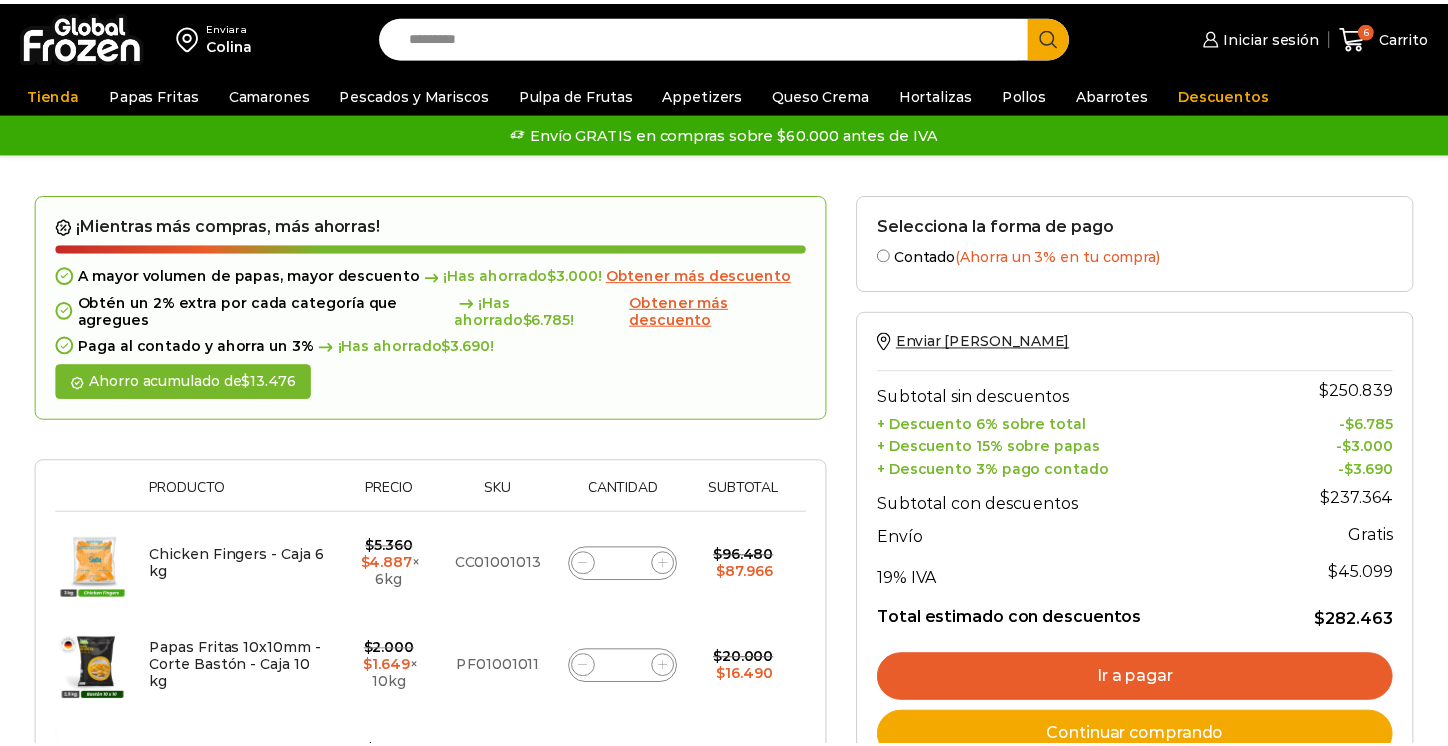 scroll, scrollTop: 0, scrollLeft: 0, axis: both 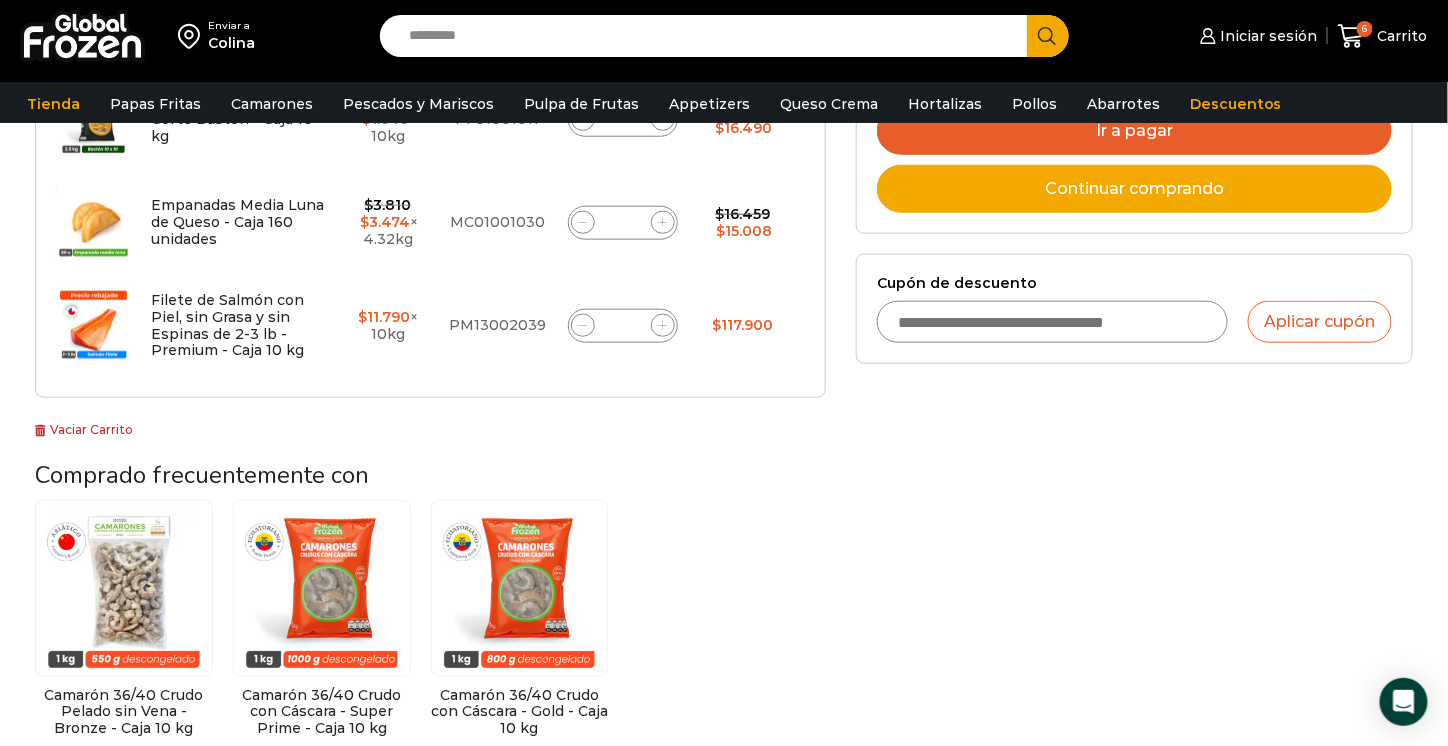 click on "Cupón de descuento" at bounding box center (1052, 322) 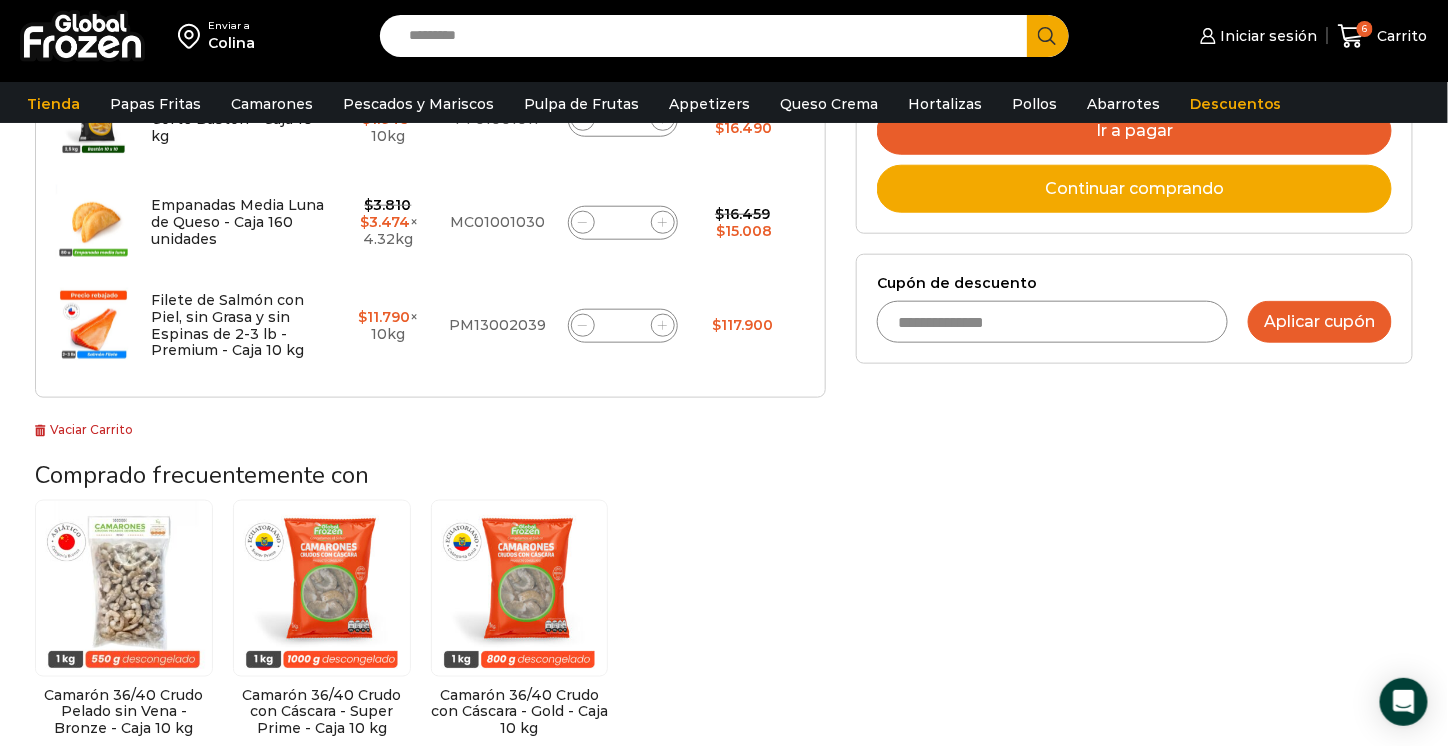 type on "**********" 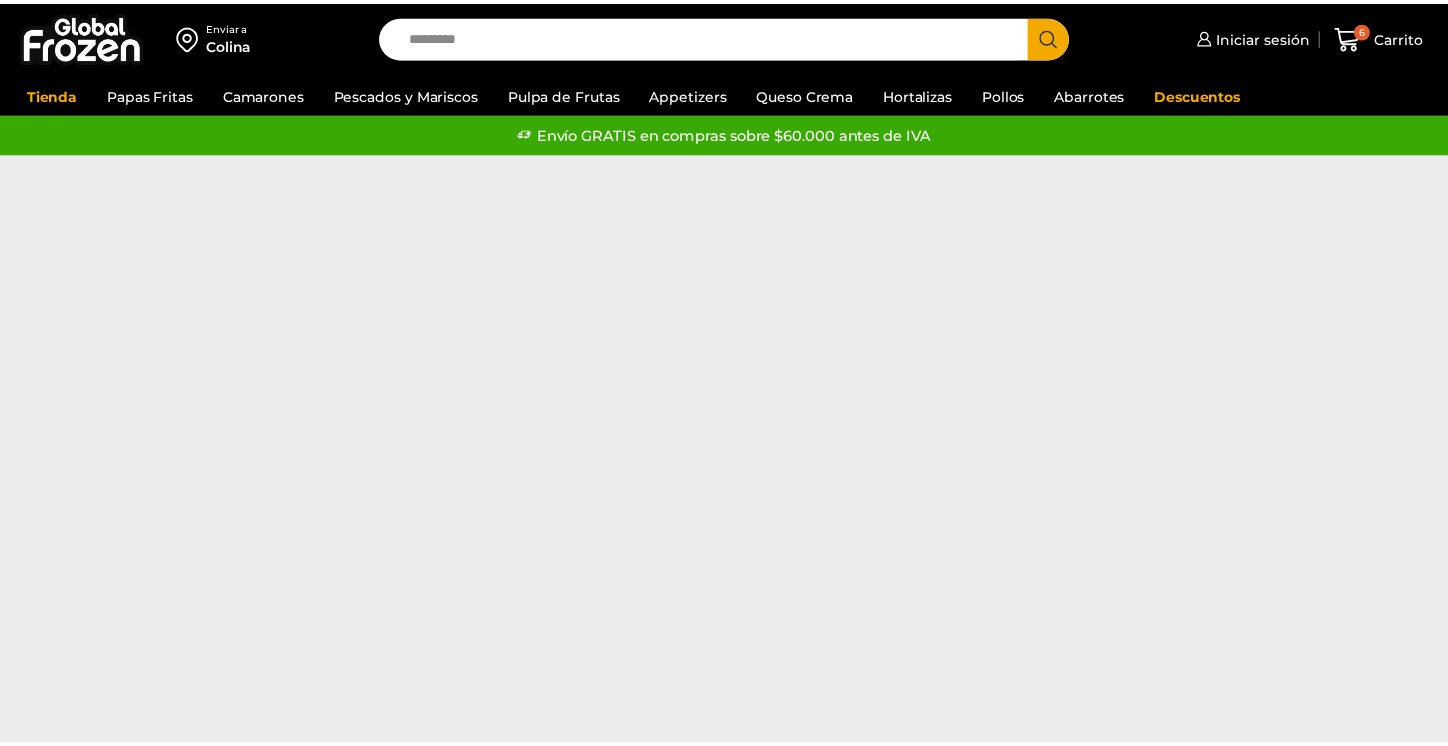scroll, scrollTop: 0, scrollLeft: 0, axis: both 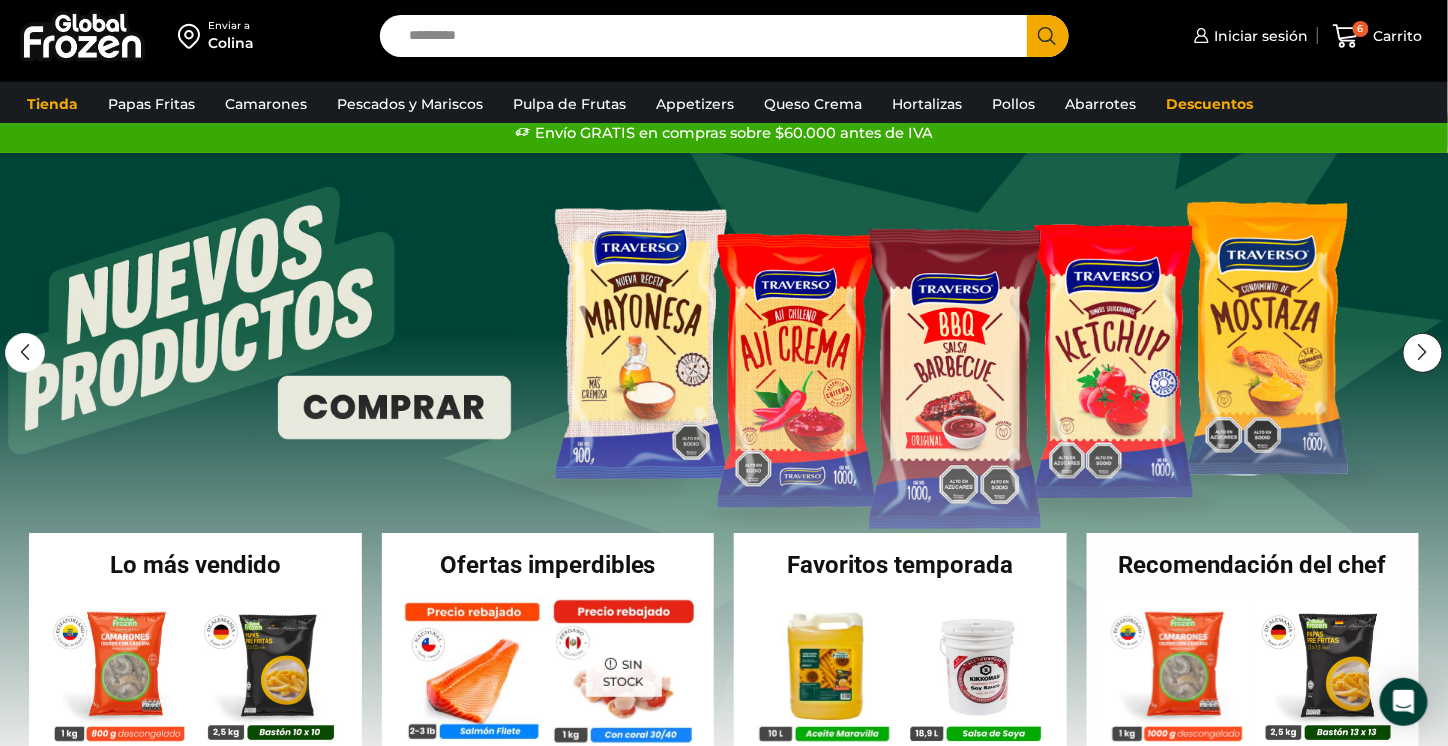 click at bounding box center [1423, 353] 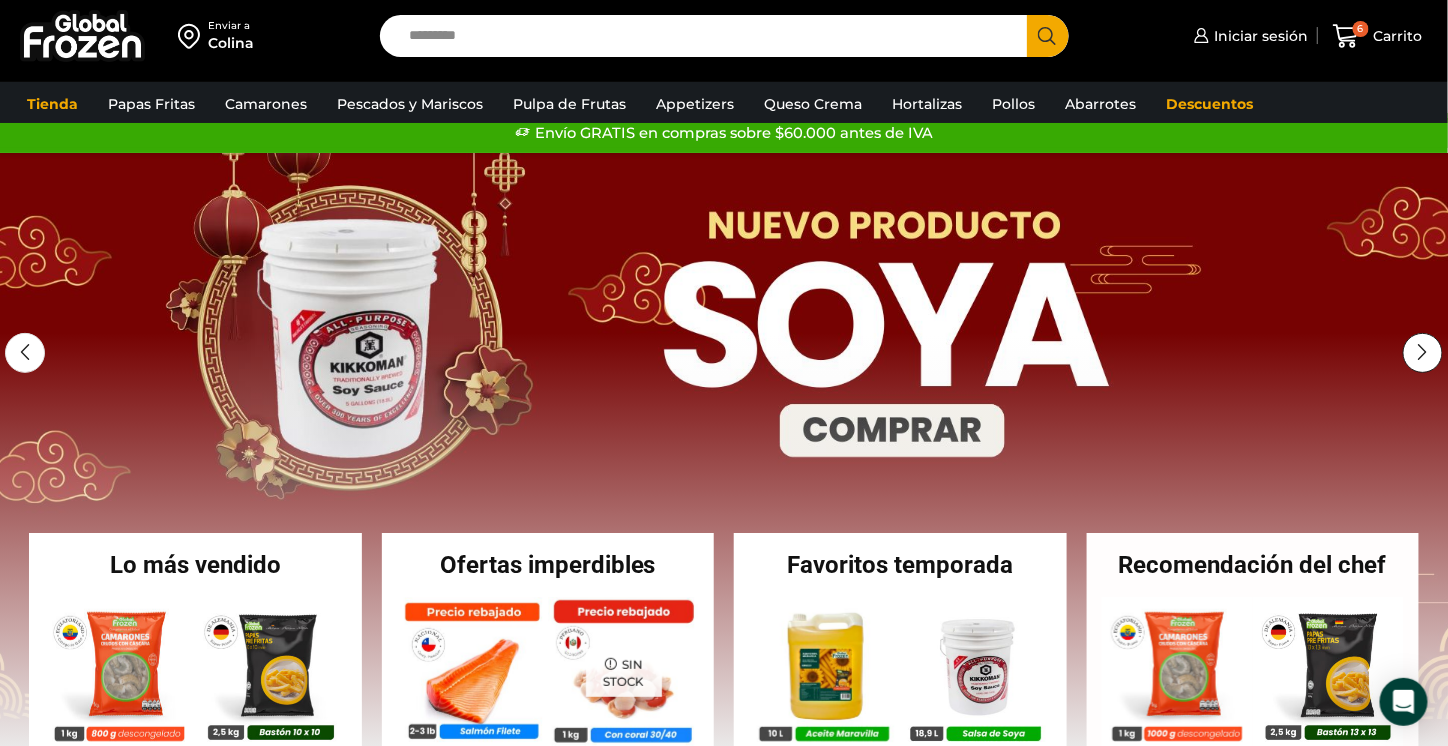 click at bounding box center (1423, 353) 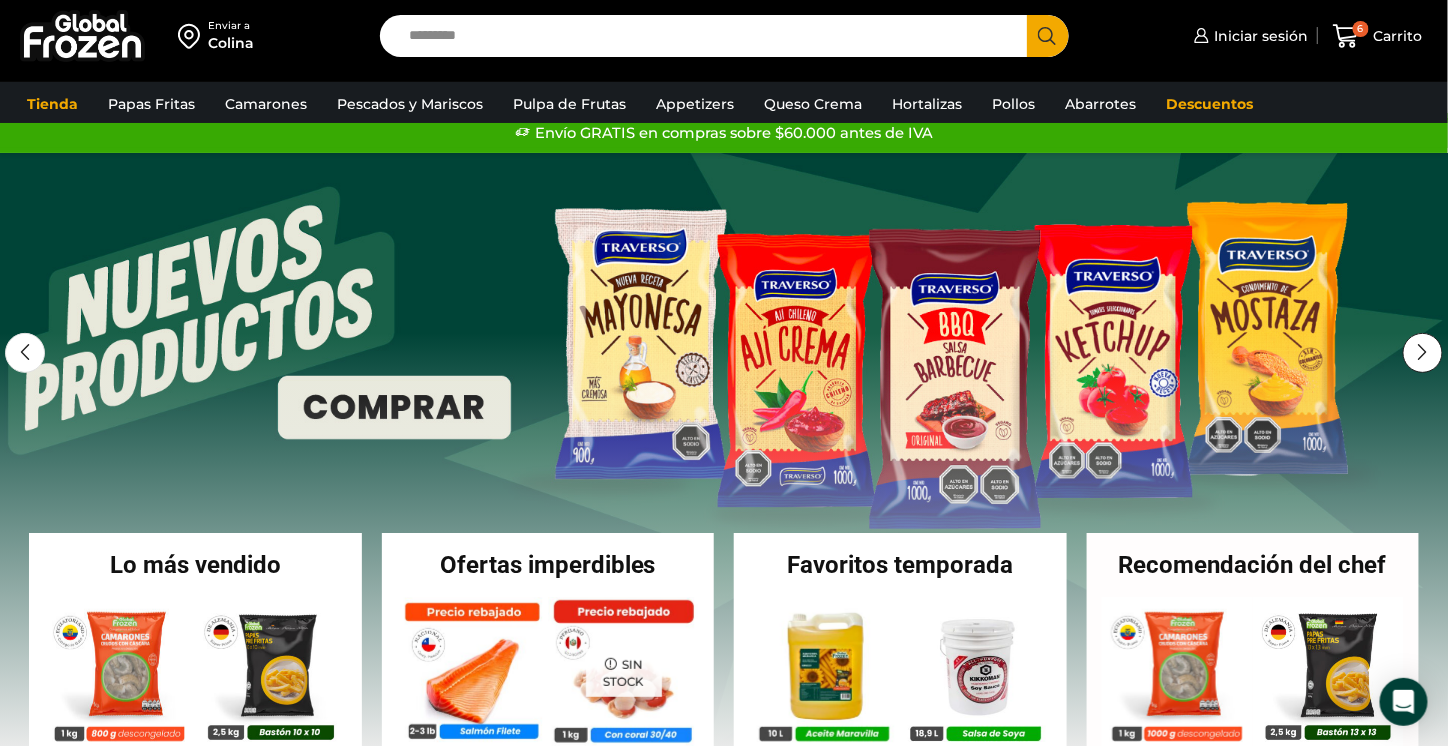 click at bounding box center (1423, 353) 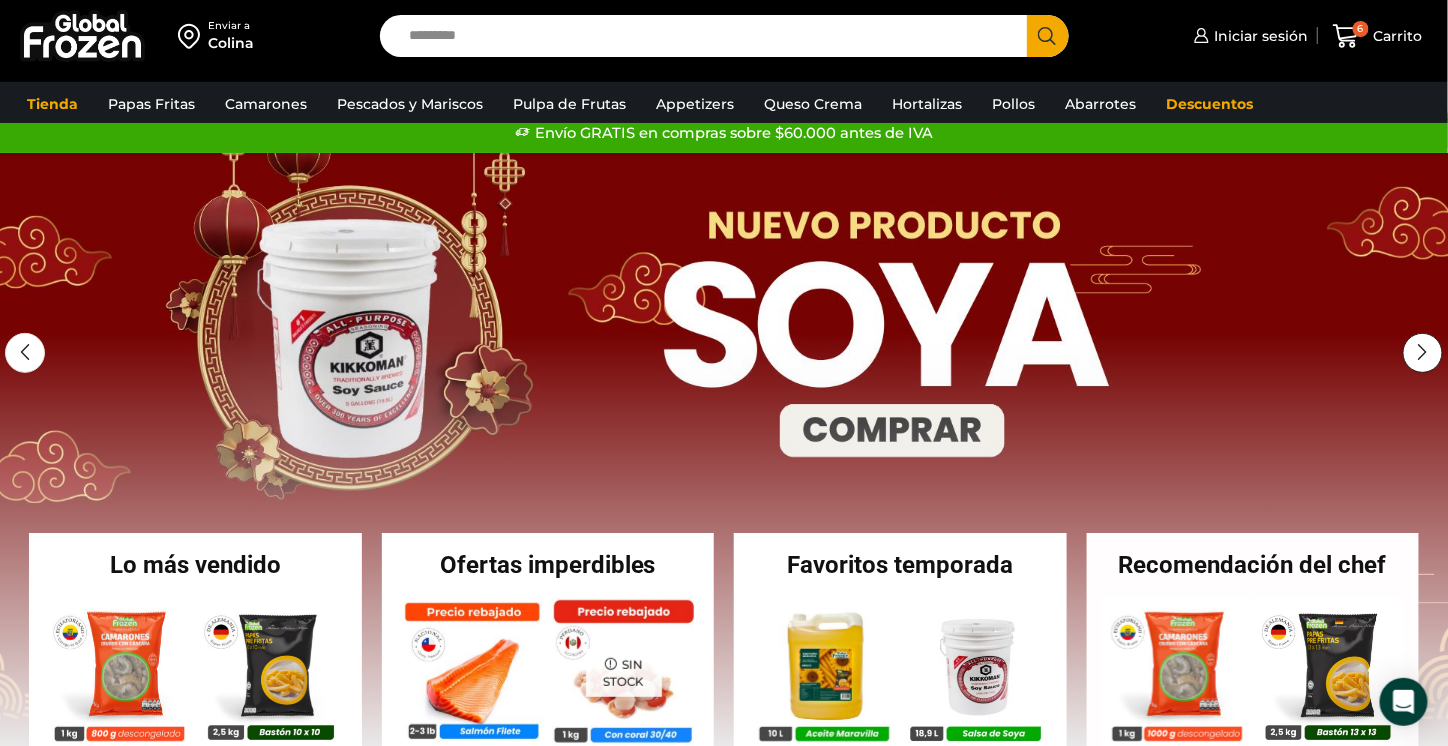 click at bounding box center (1423, 353) 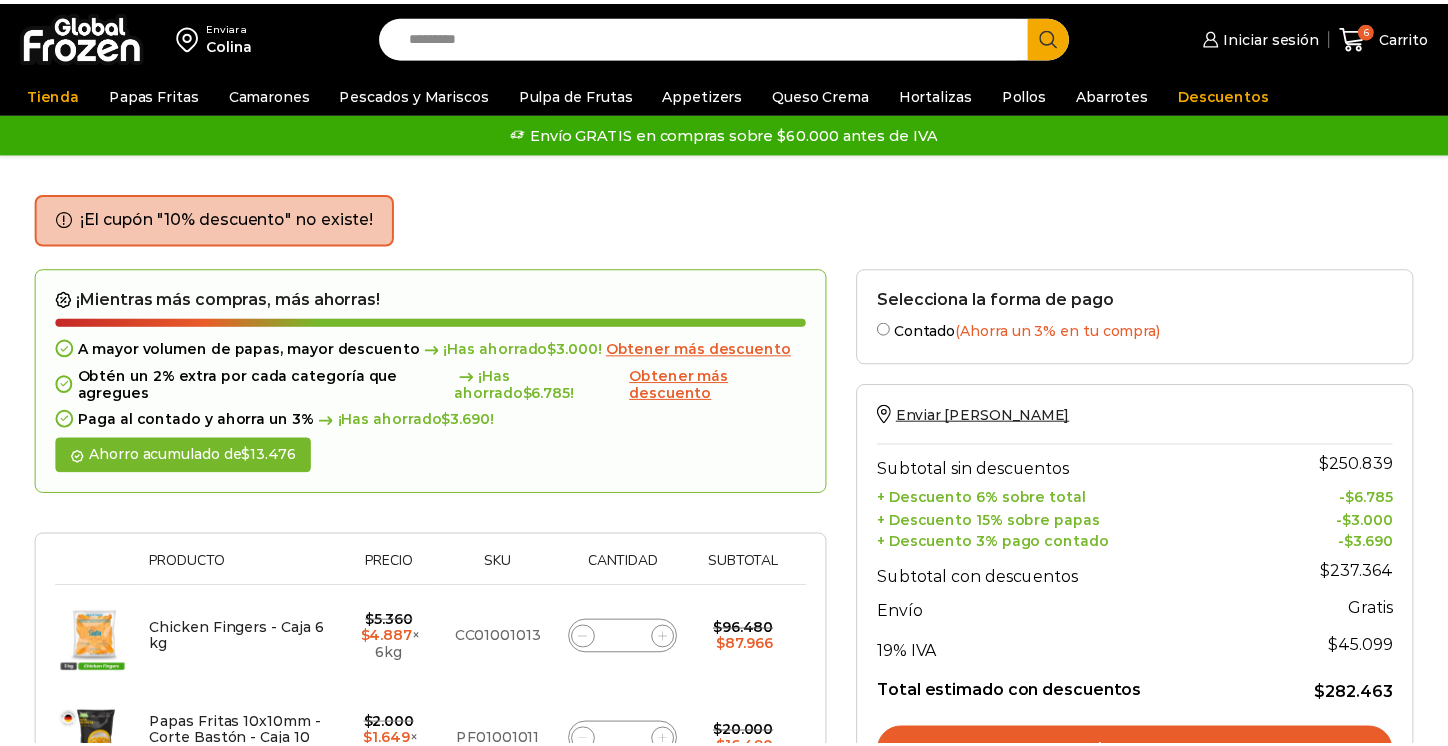 scroll, scrollTop: 0, scrollLeft: 0, axis: both 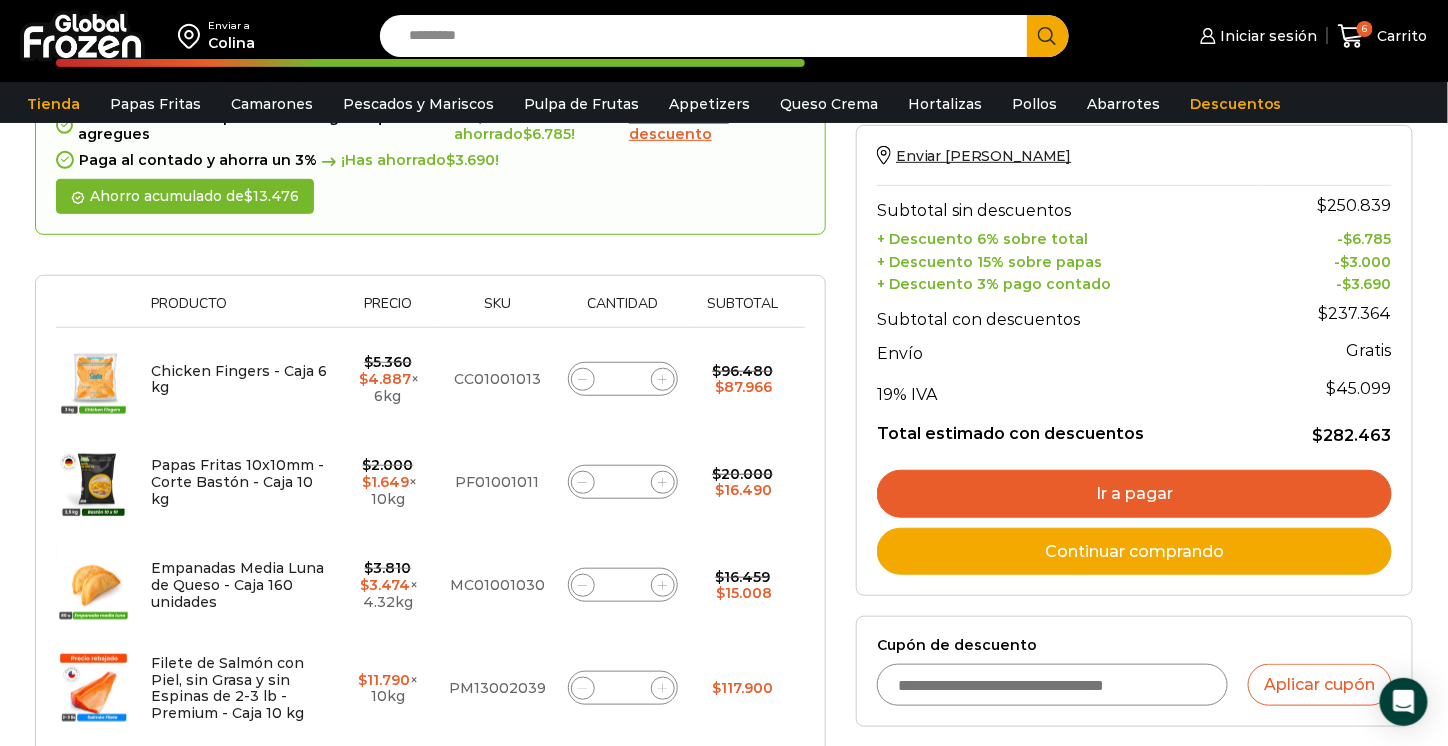 click on "Cupón de descuento" at bounding box center (1052, 685) 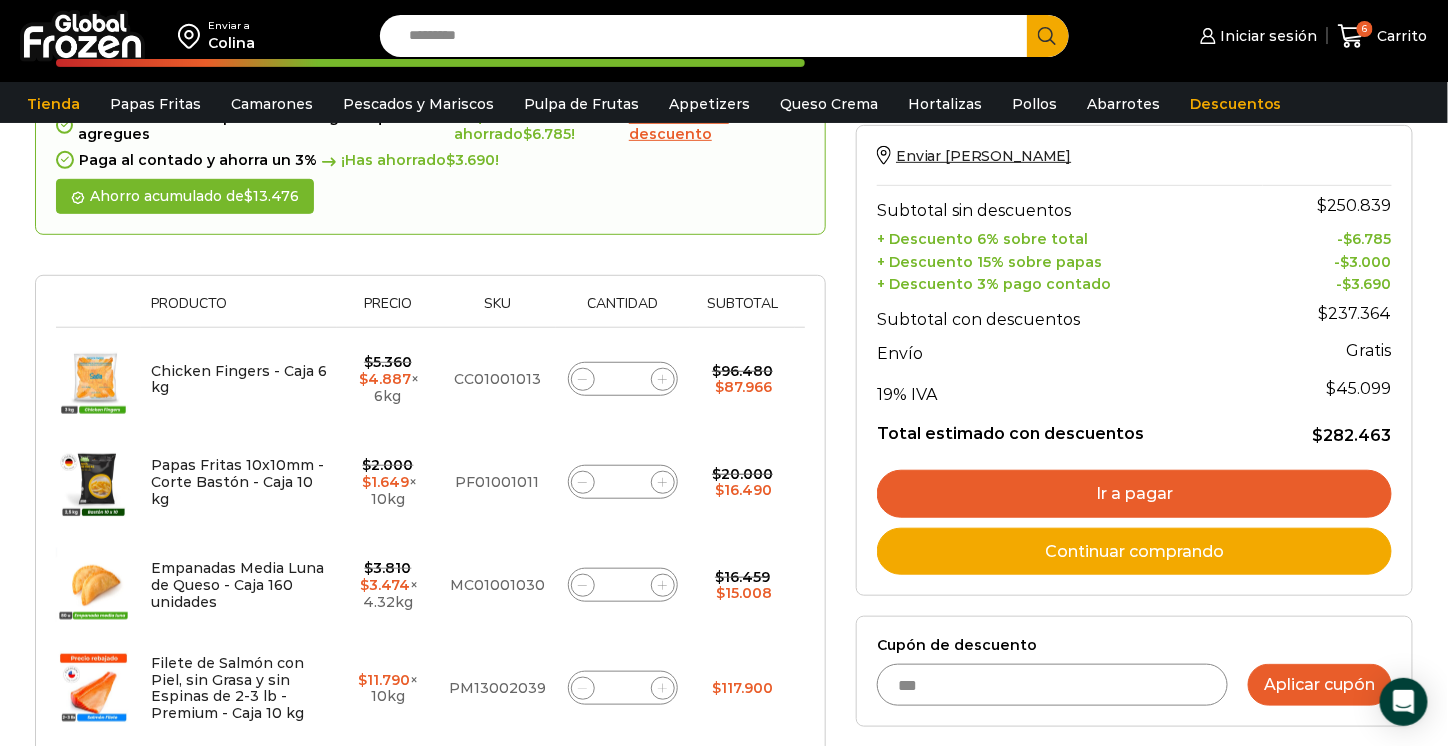type on "***" 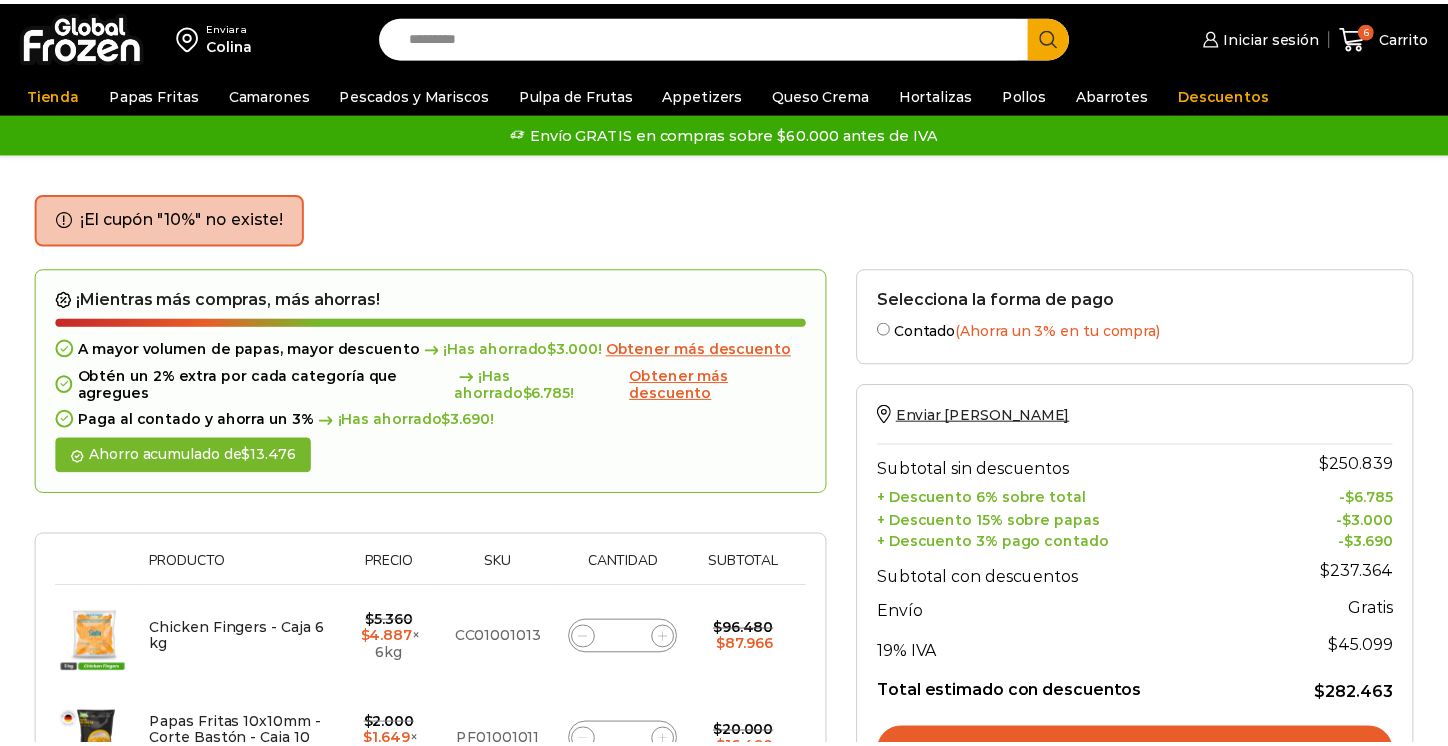 scroll, scrollTop: 0, scrollLeft: 0, axis: both 